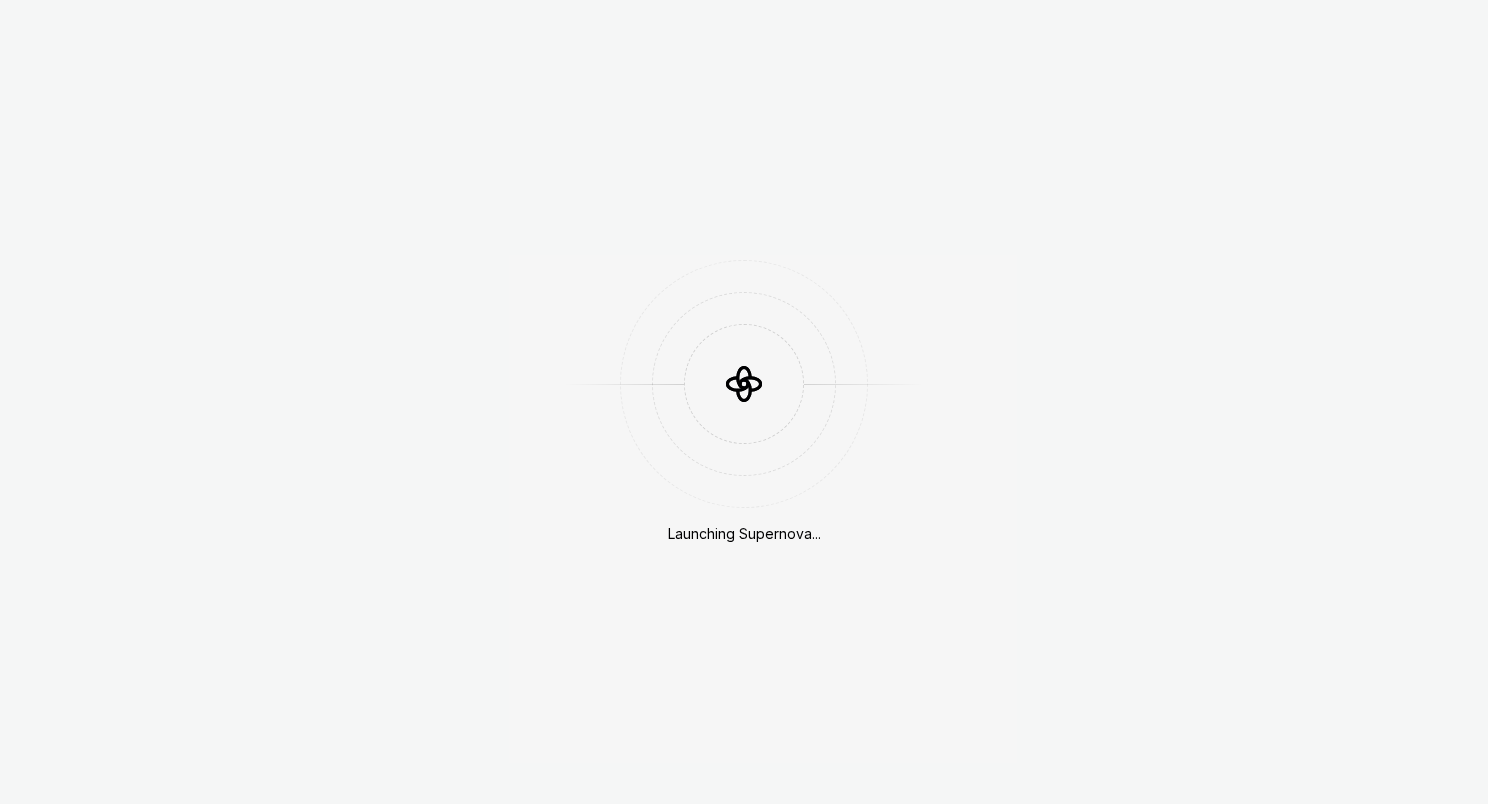scroll, scrollTop: 0, scrollLeft: 0, axis: both 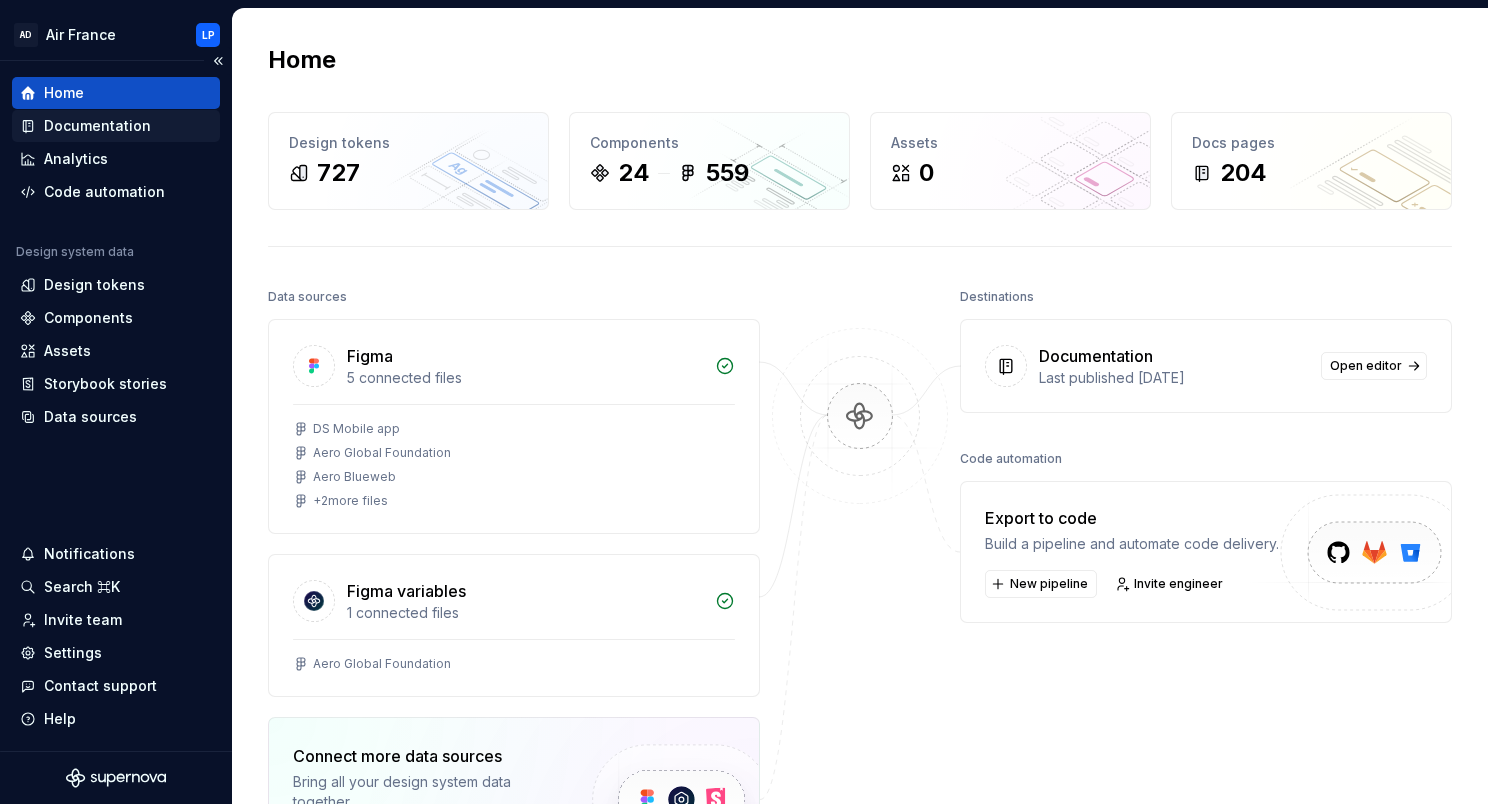 click on "Documentation" at bounding box center [97, 126] 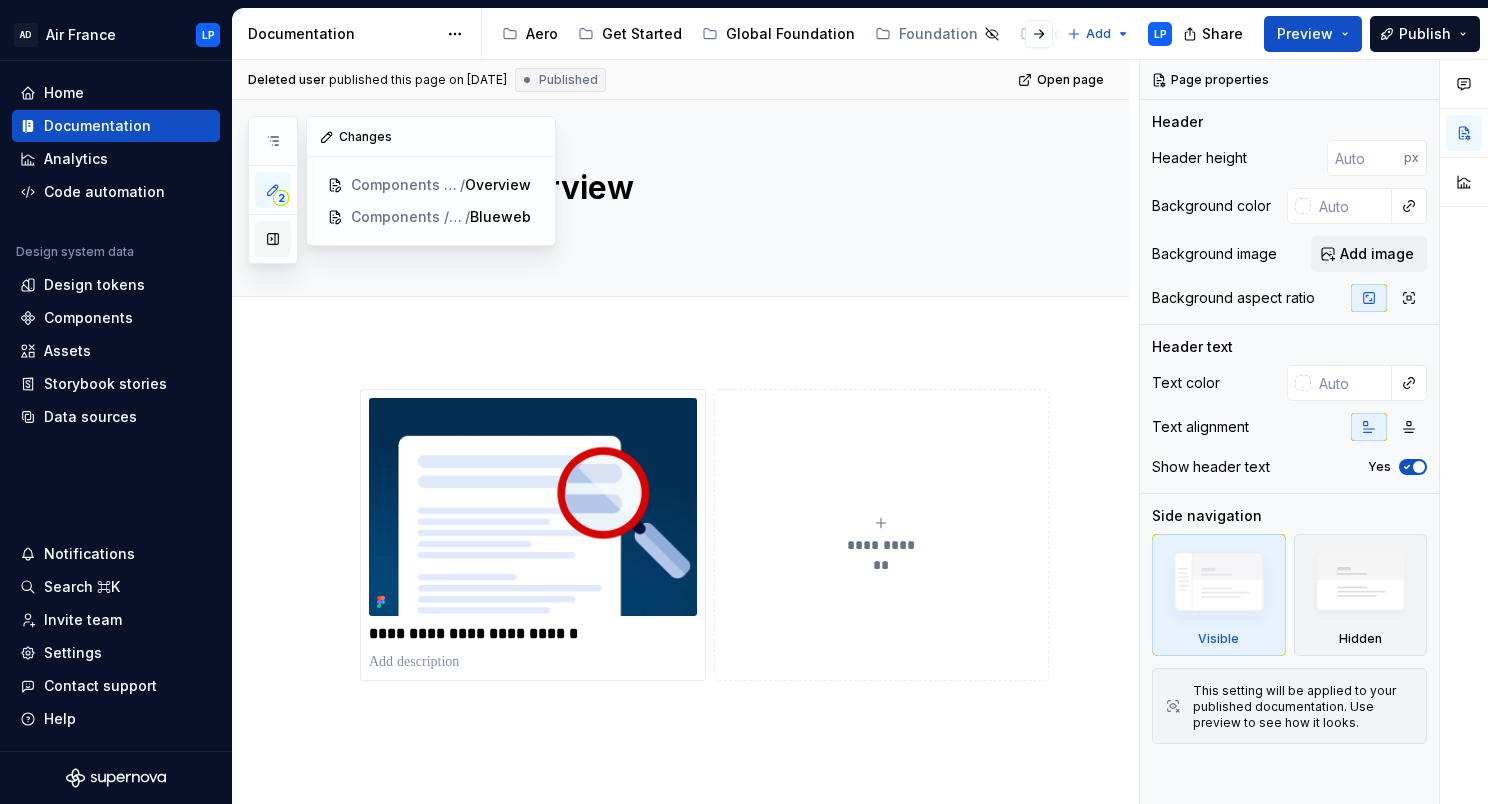 click at bounding box center [273, 239] 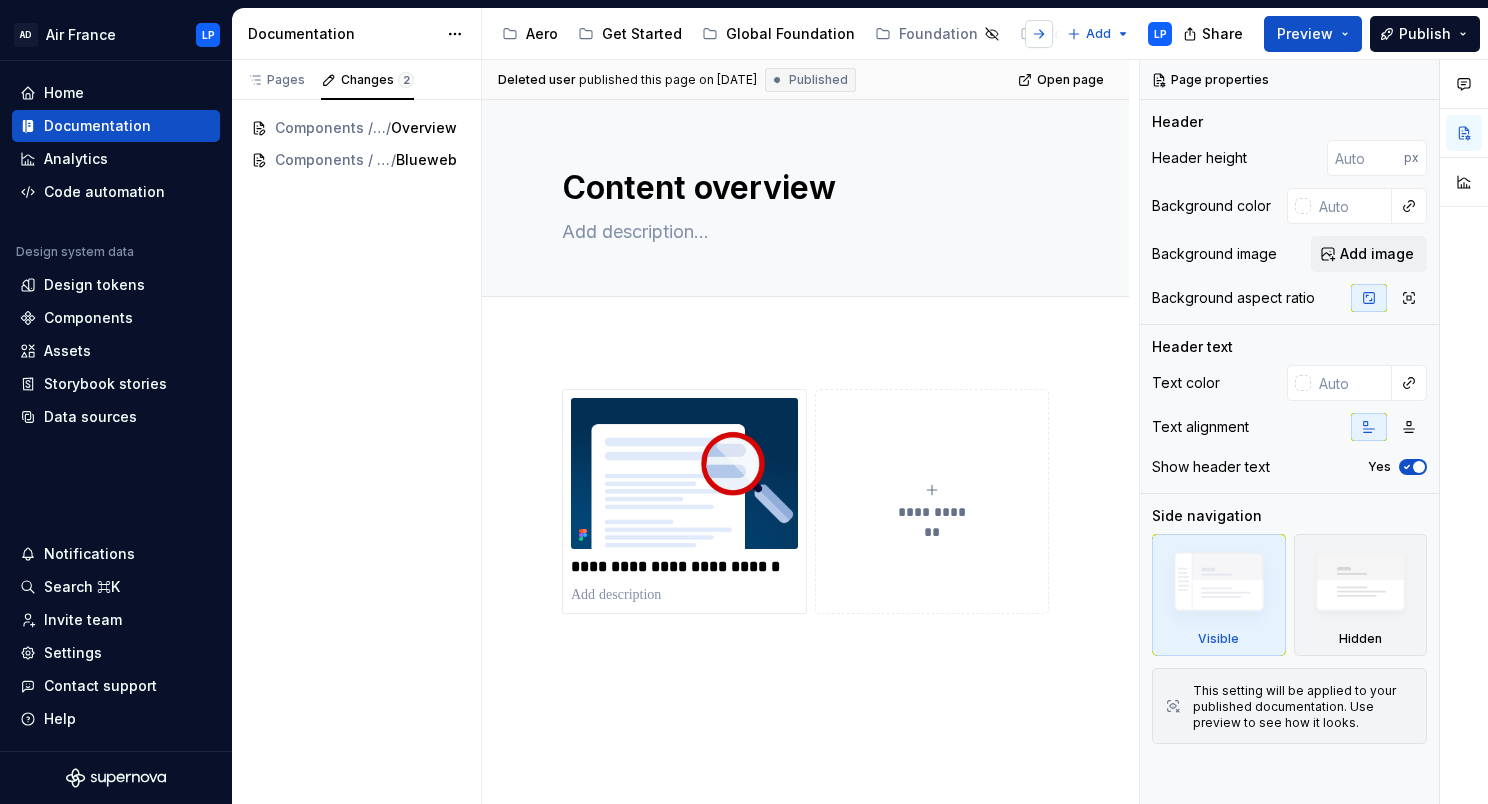 click at bounding box center [1039, 34] 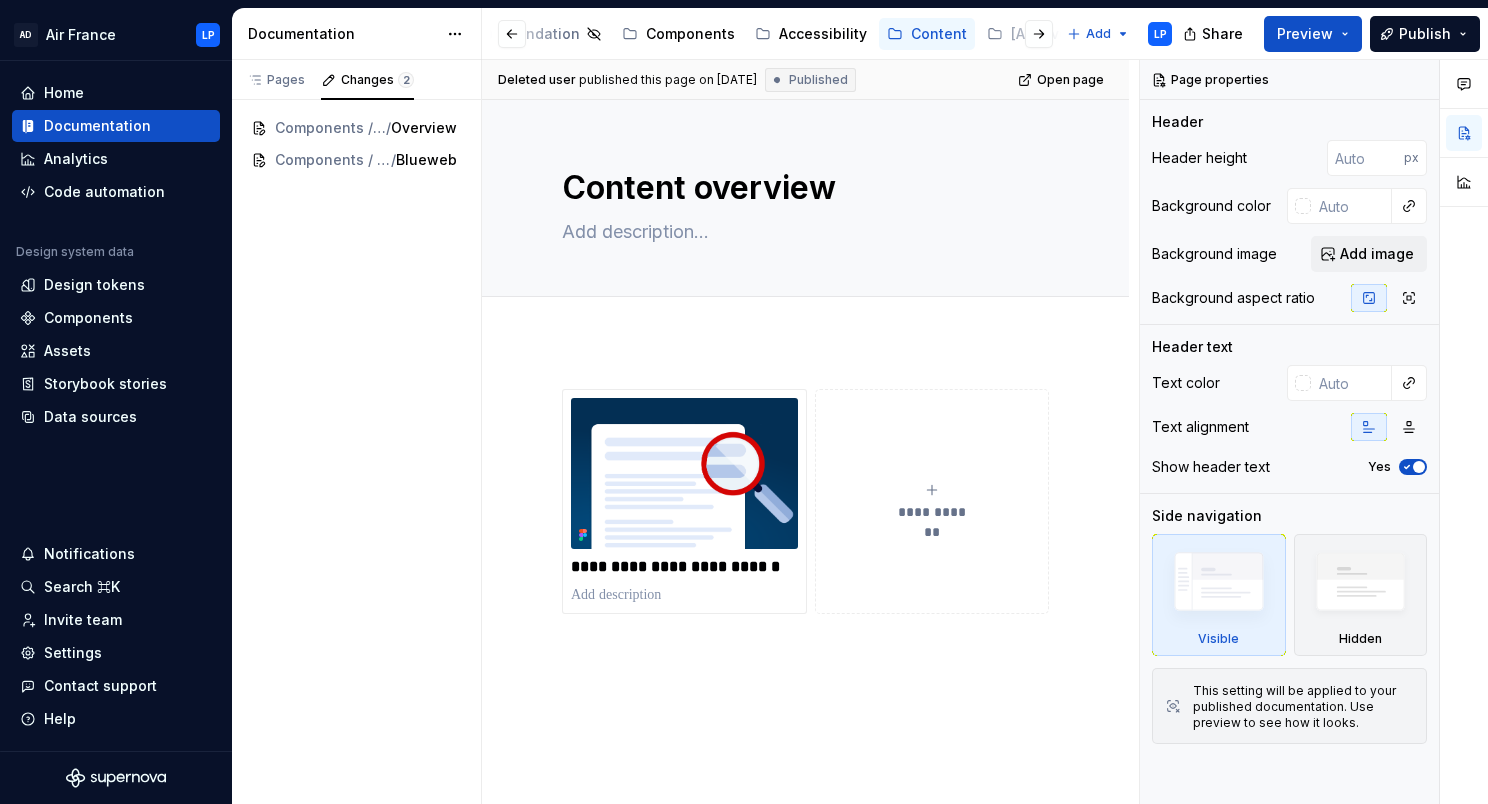 scroll, scrollTop: 0, scrollLeft: 412, axis: horizontal 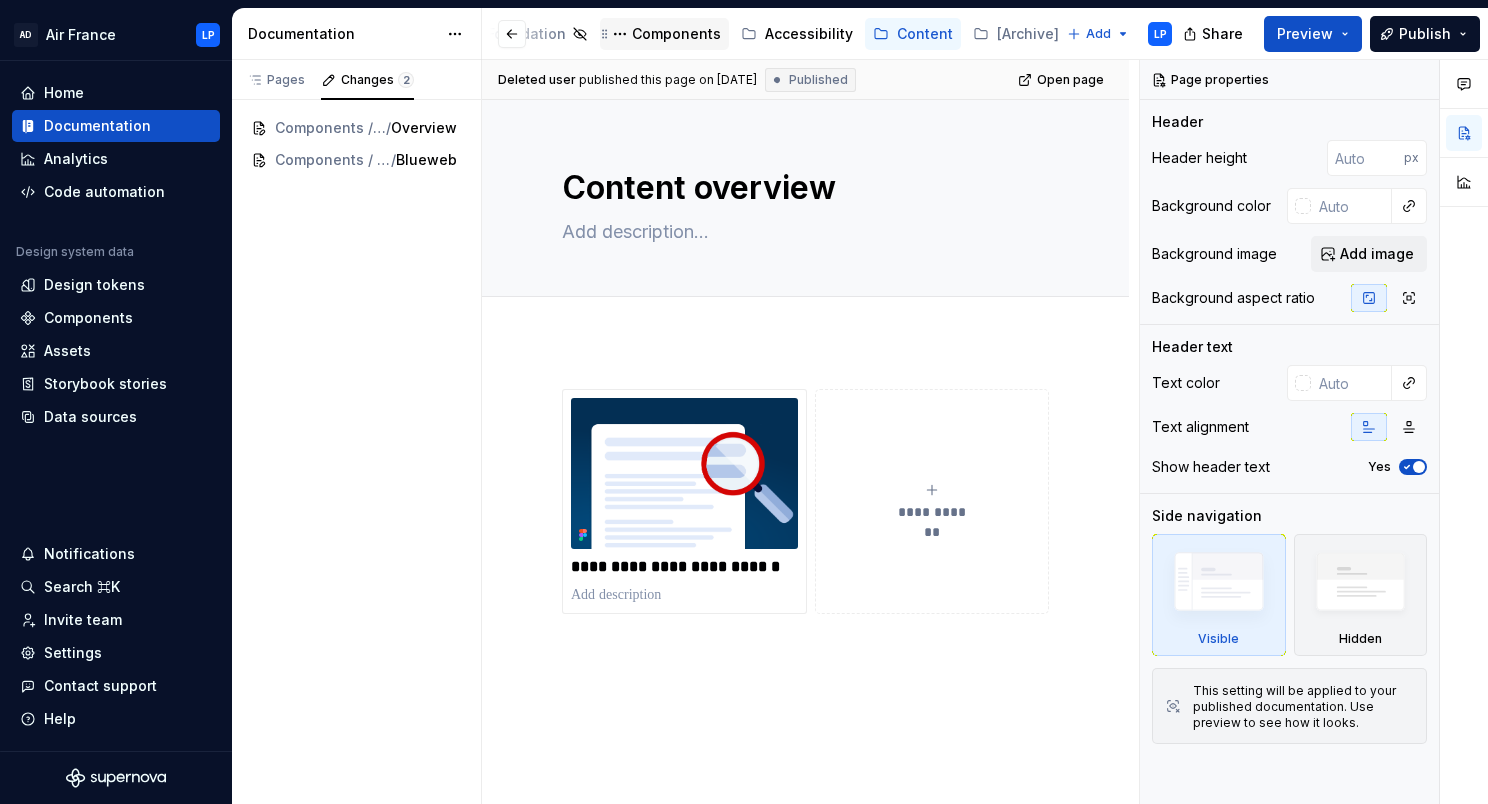 click on "Components" at bounding box center [676, 34] 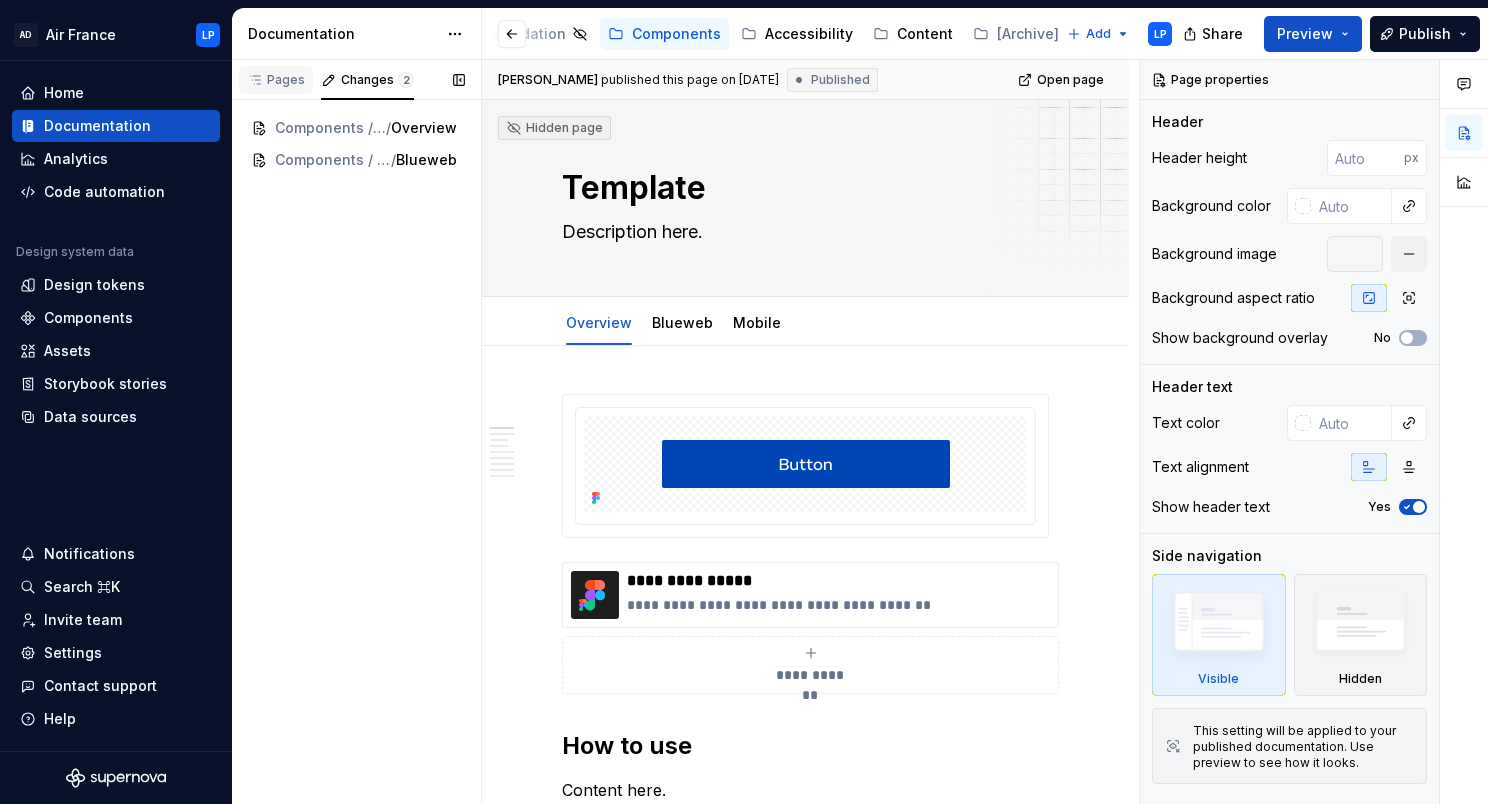 click on "Pages" at bounding box center [276, 80] 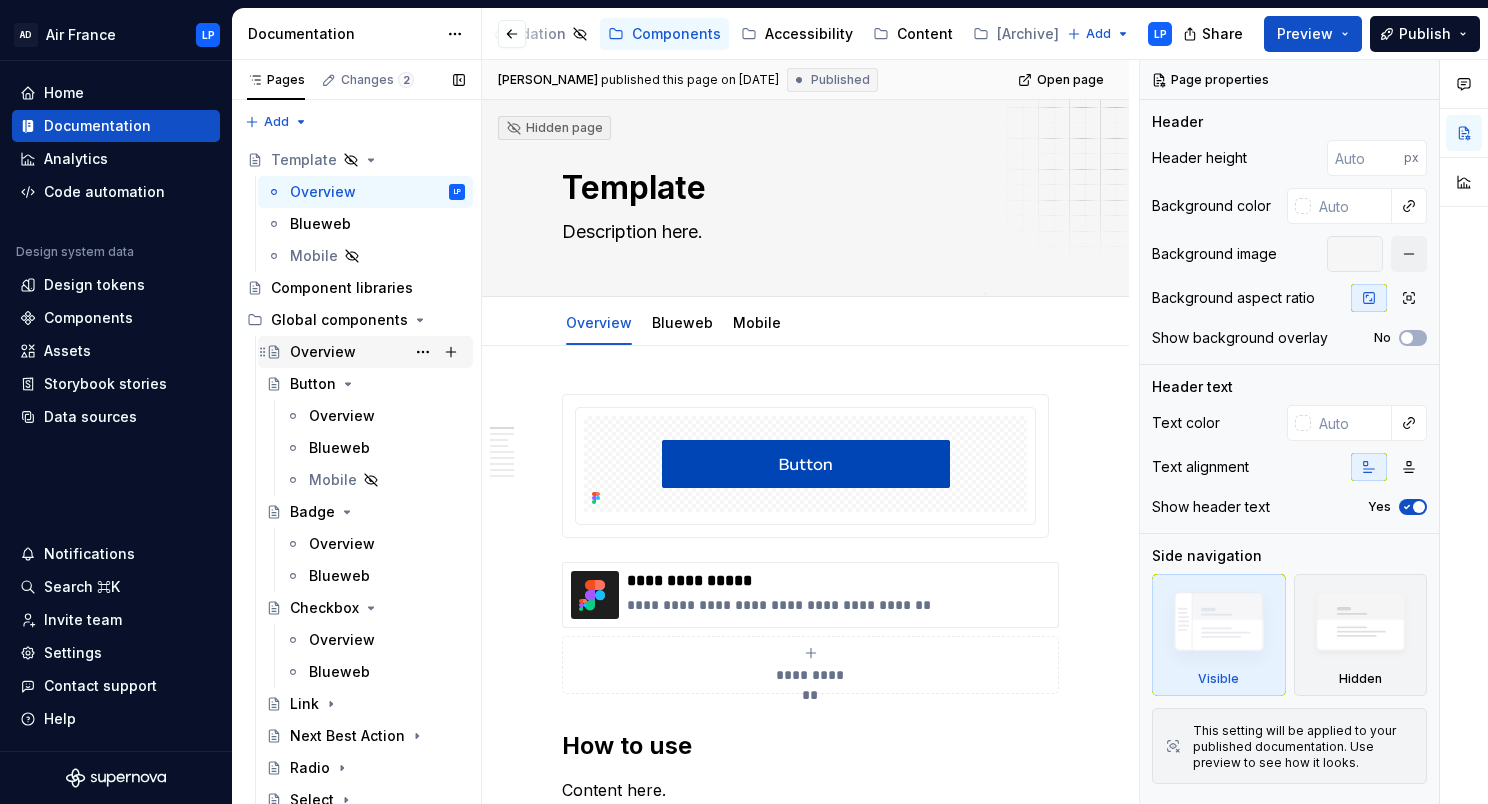 click on "Overview" at bounding box center (323, 352) 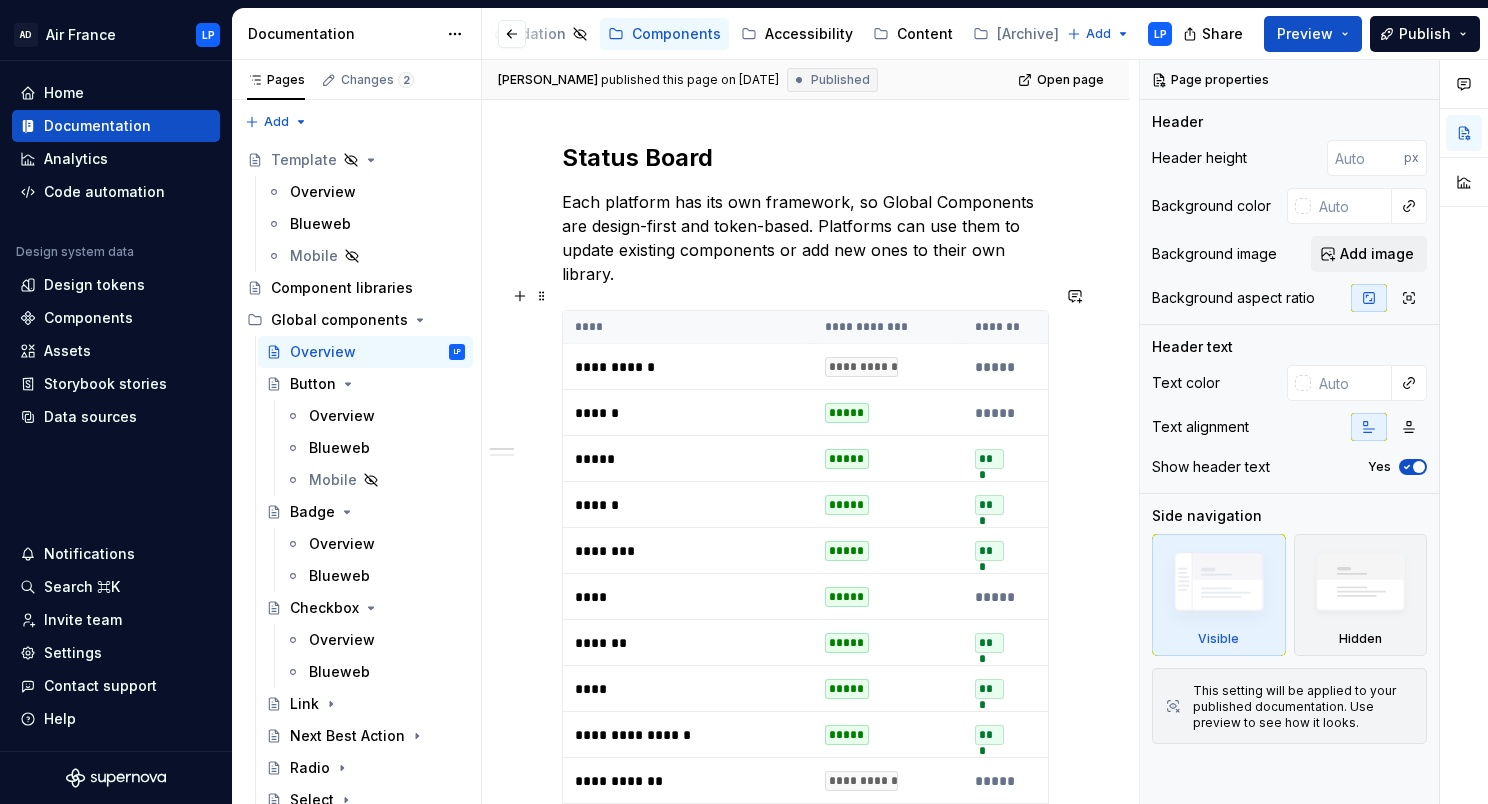 scroll, scrollTop: 295, scrollLeft: 0, axis: vertical 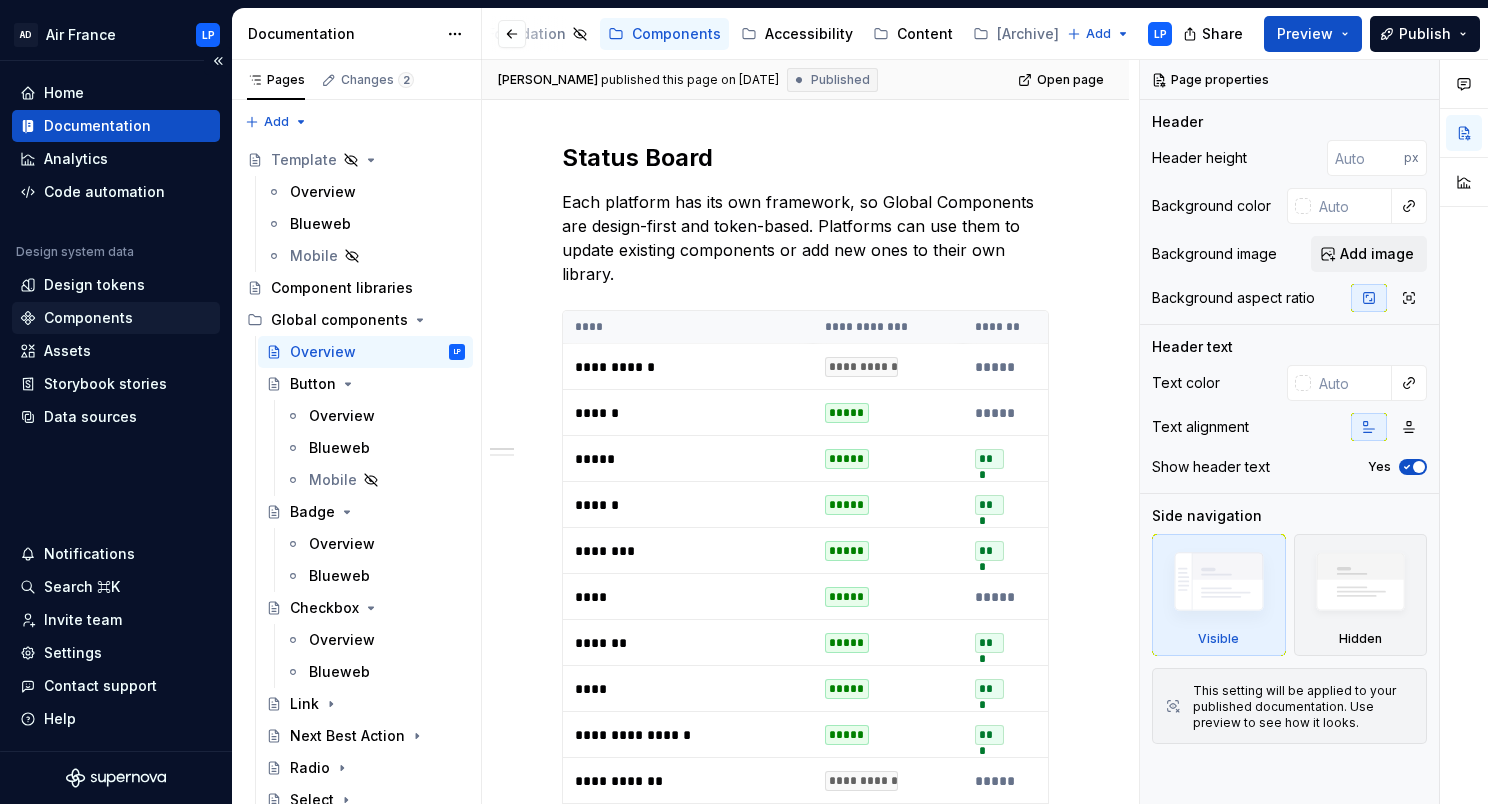 click on "Components" at bounding box center [88, 318] 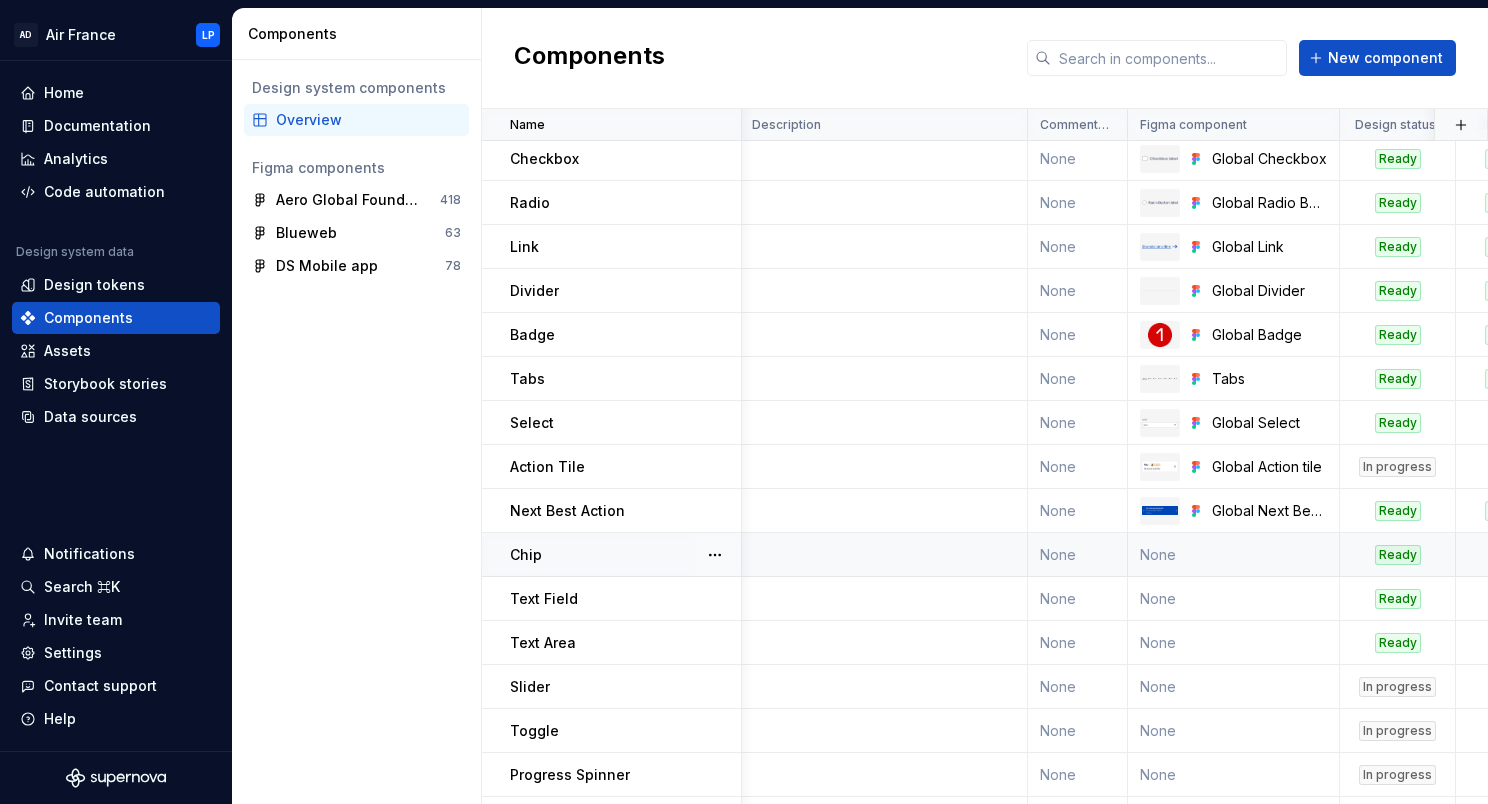 scroll, scrollTop: 61, scrollLeft: 2, axis: both 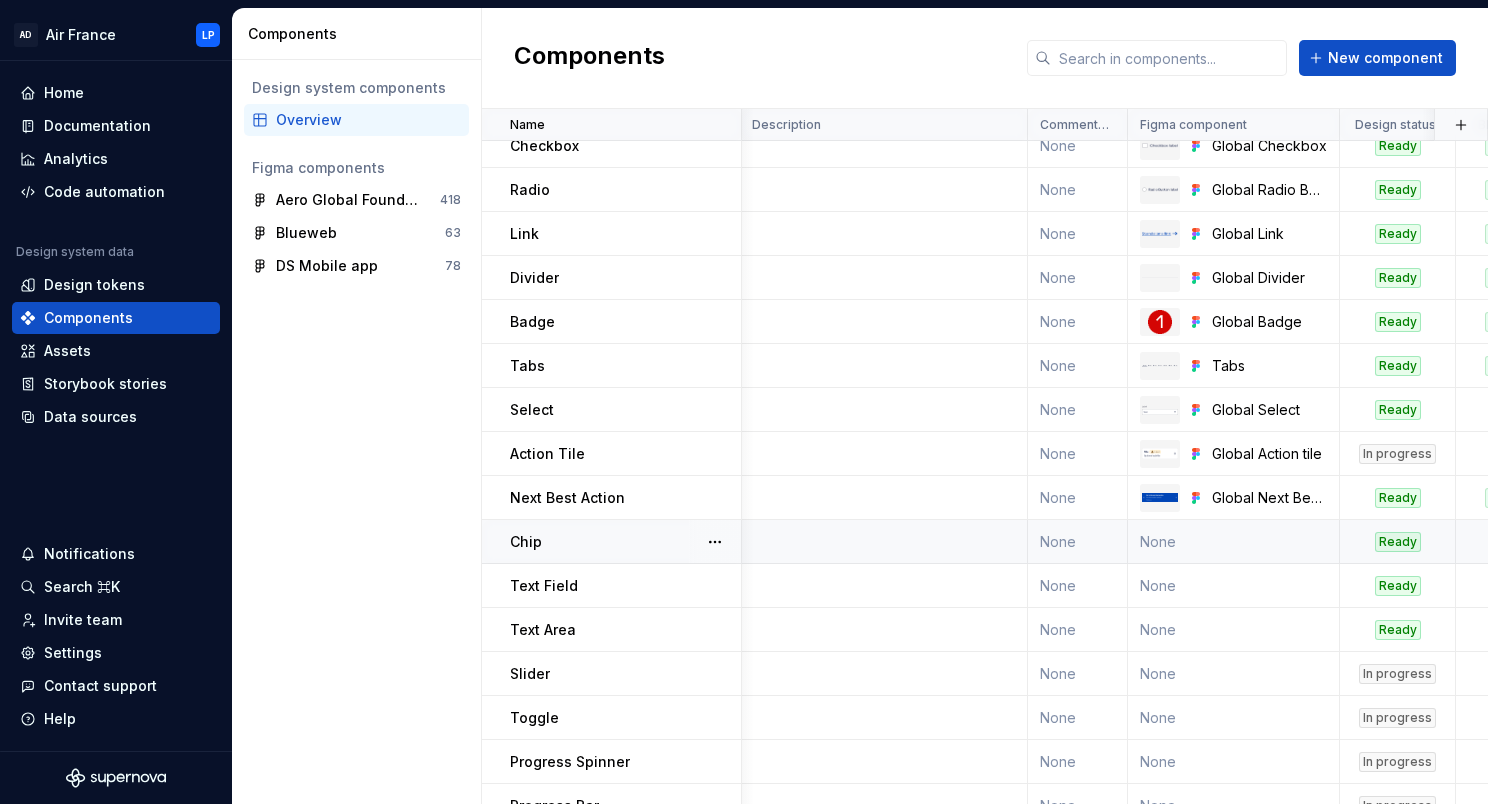 click on "Chip" at bounding box center [625, 542] 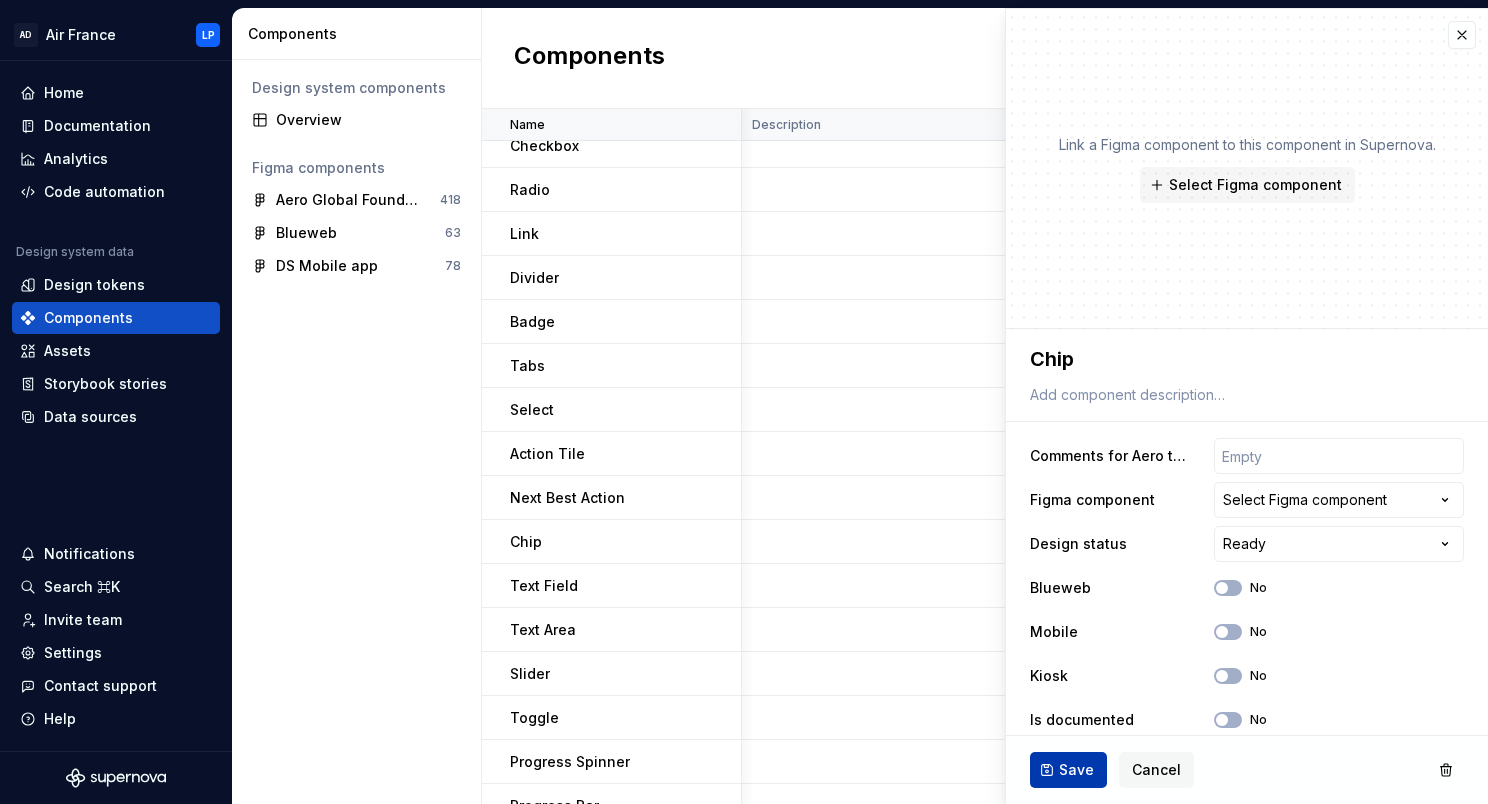 click on "Save" at bounding box center [1076, 770] 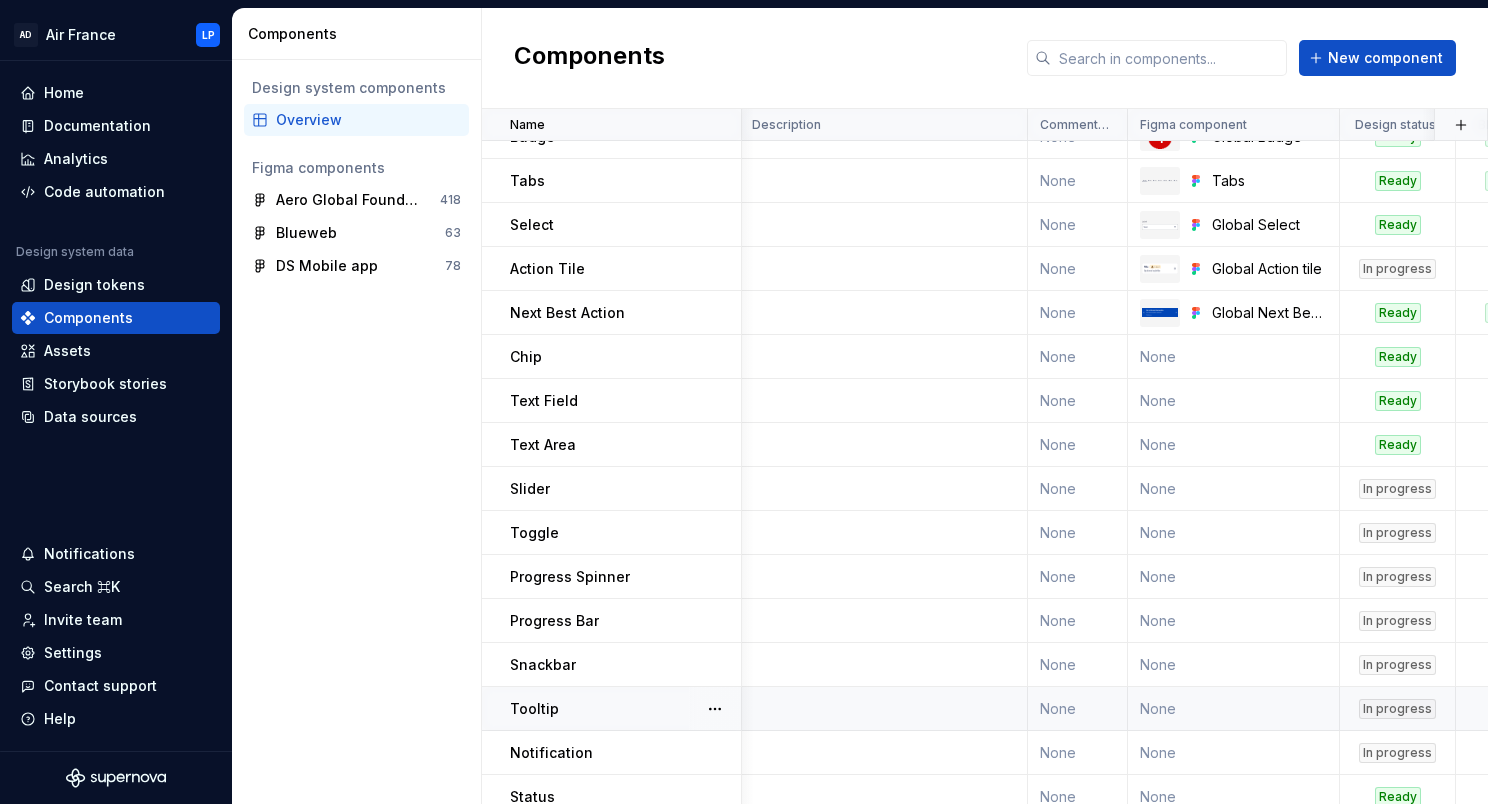 scroll, scrollTop: 235, scrollLeft: 2, axis: both 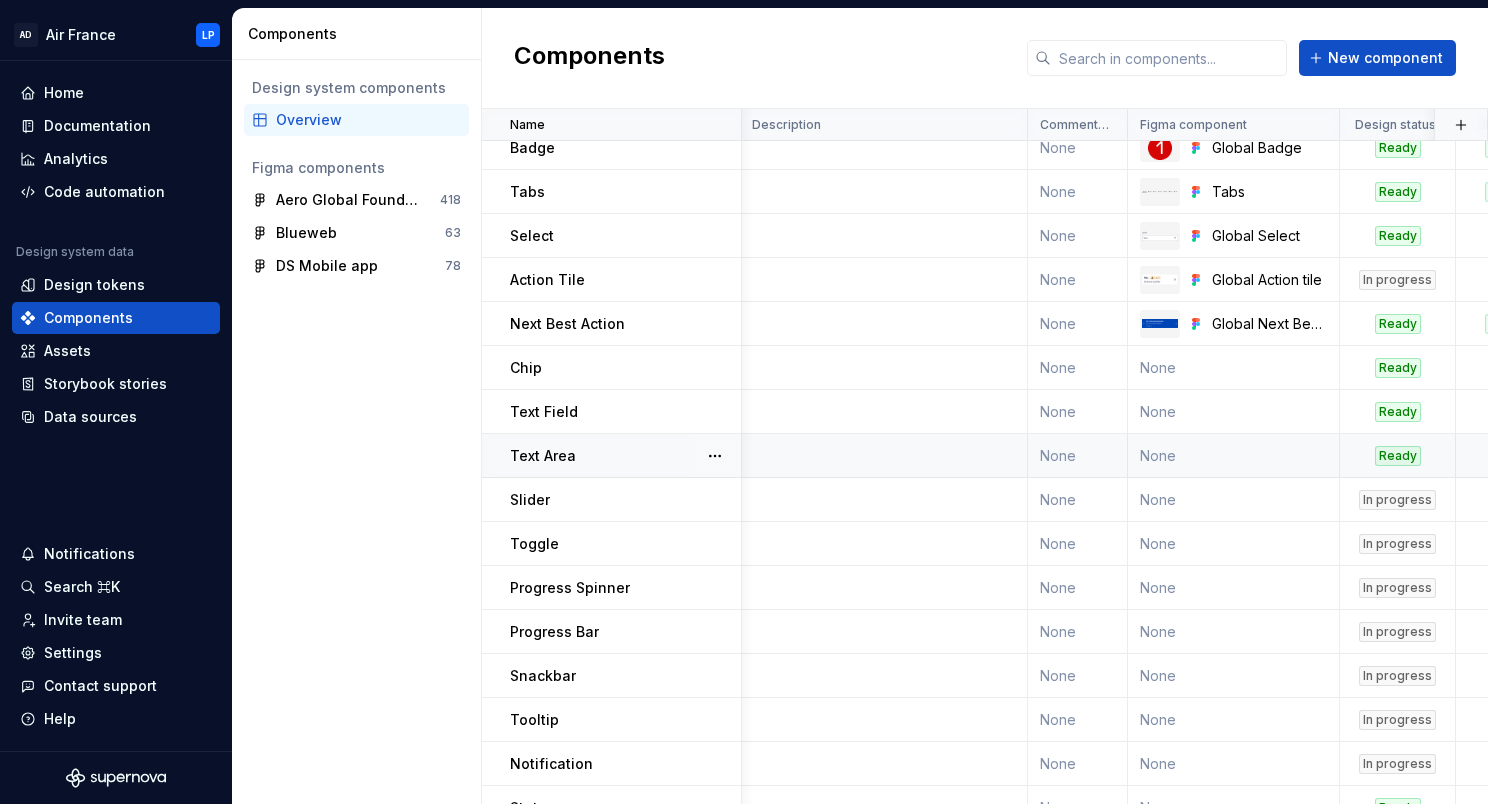 click on "Text Area" at bounding box center (625, 456) 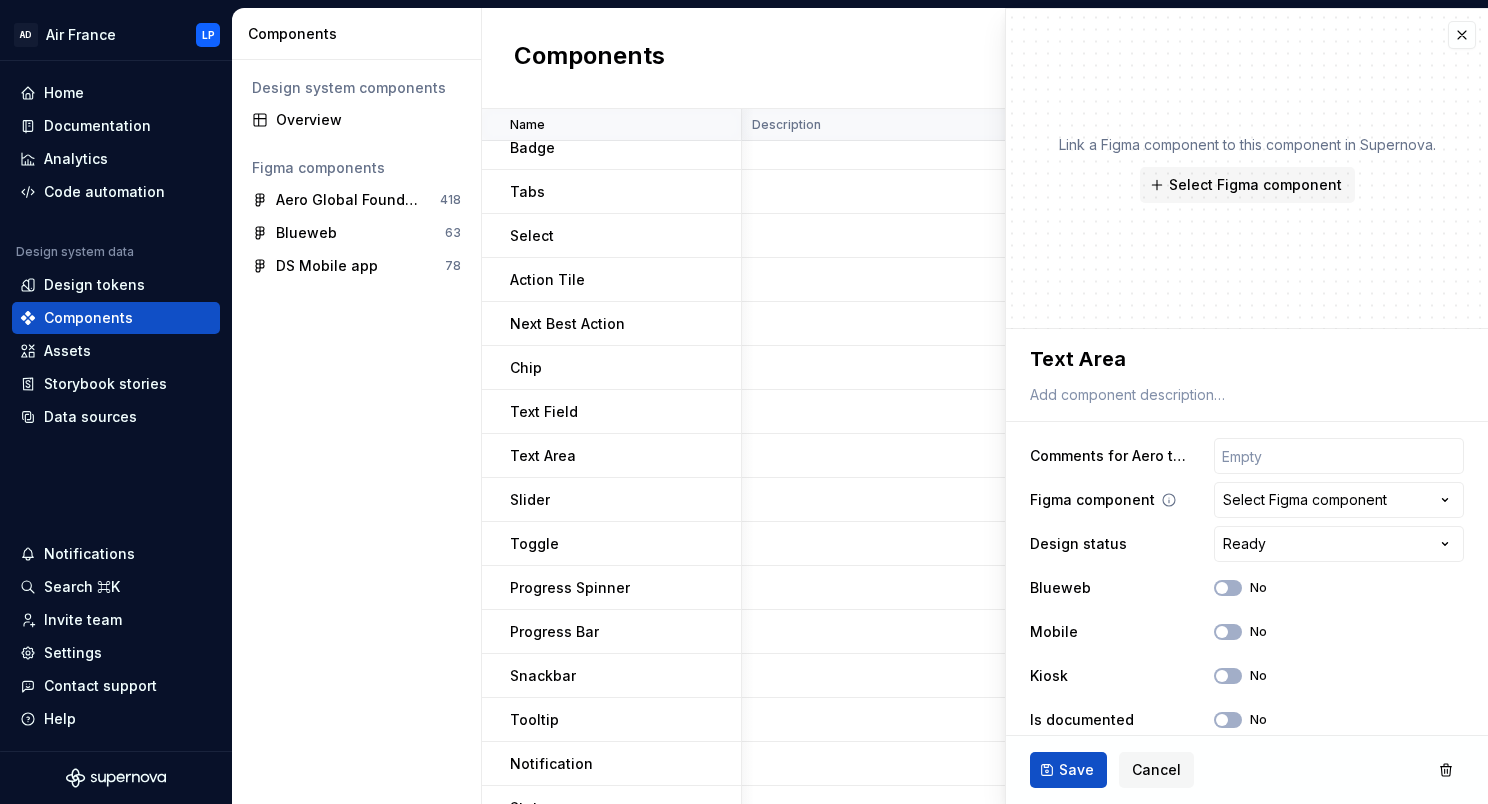 type on "*" 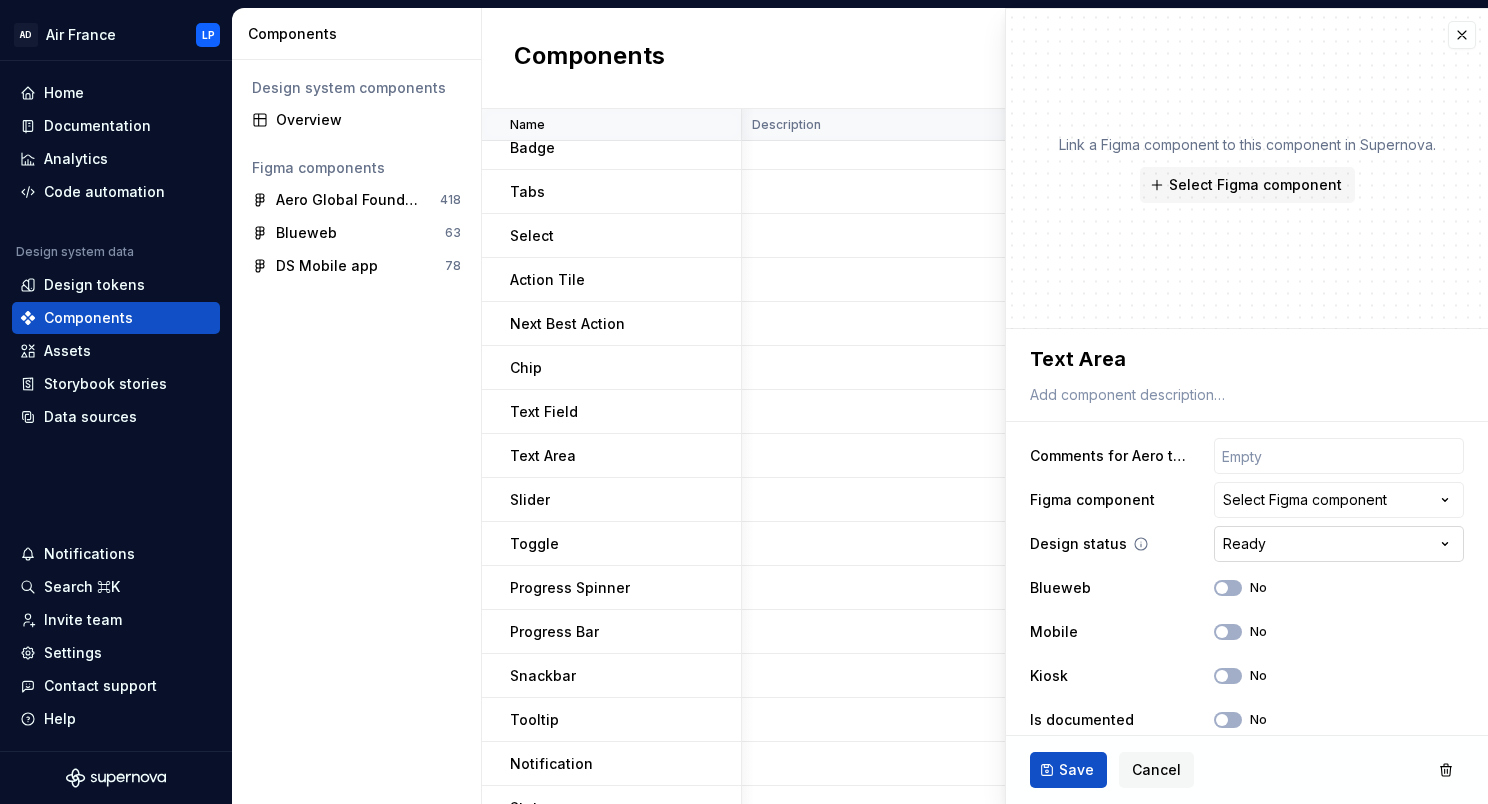 click on "AD Air France LP Home Documentation Analytics Code automation Design system data Design tokens Components Assets Storybook stories Data sources Notifications Search ⌘K Invite team Settings Contact support Help Components Design system components Overview Figma components Aero Global Foundation 418 Blueweb 63 DS Mobile app 78 Components New component Name Description Comments for Aero team Figma component Design status Blueweb Mobile Kiosk Is documented Documentation link Last updated Button None Global Button Ready Yes No No No Global components / Button [DATE] Checkbox None Global Checkbox Ready Yes No No No Global components / Checkbox about [DATE] Radio None Global Radio Button Ready Yes No No No None about [DATE] Link None Global Link Ready Yes No No No None [DATE] Divider None Global Divider Ready Yes No No No None about [DATE] Badge None Global Badge Ready Yes No No No Global components / Badge about [DATE] Tabs None Tabs Ready Yes No No No None [DATE] Select None No" at bounding box center [744, 402] 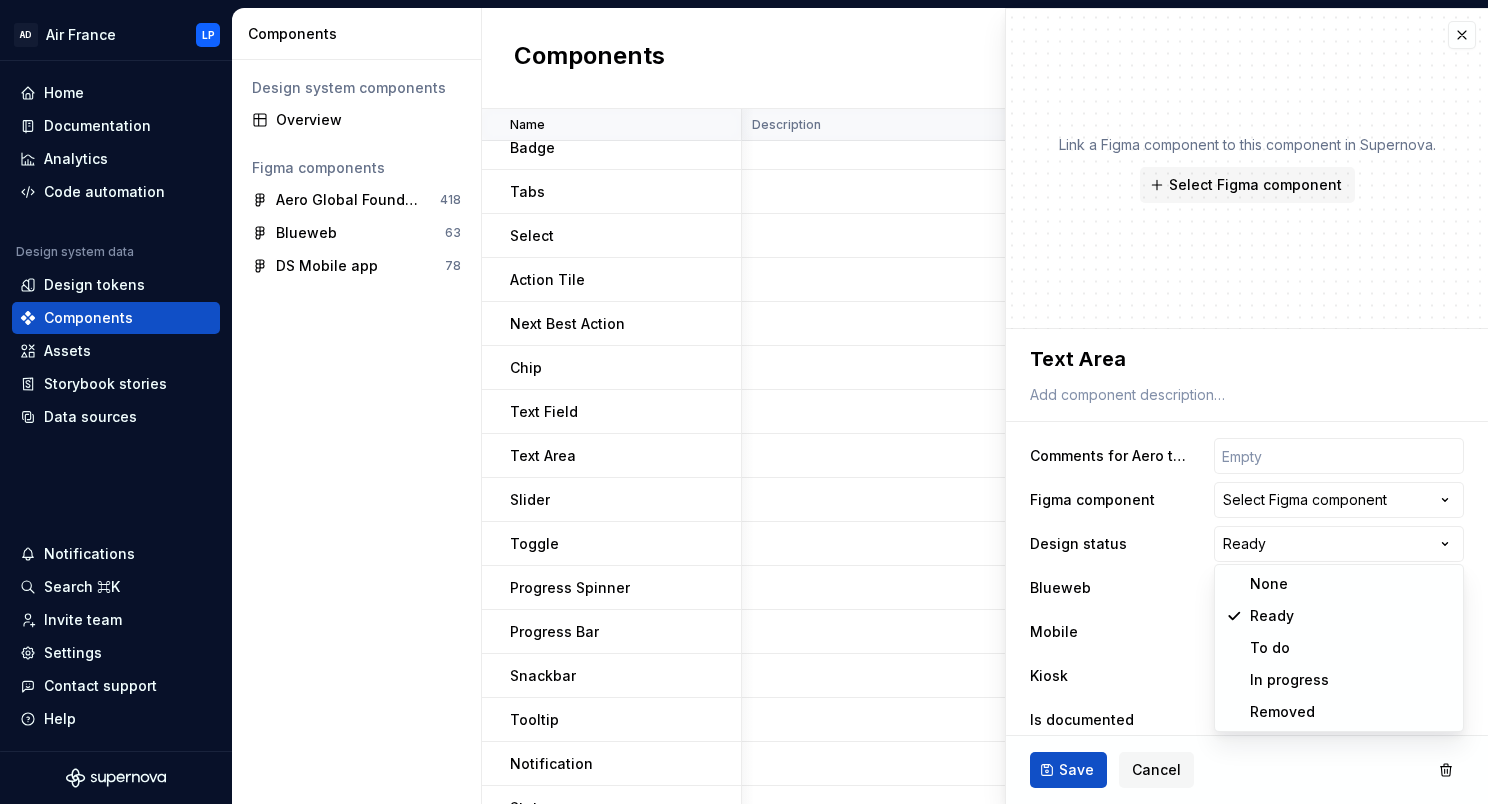 select on "**********" 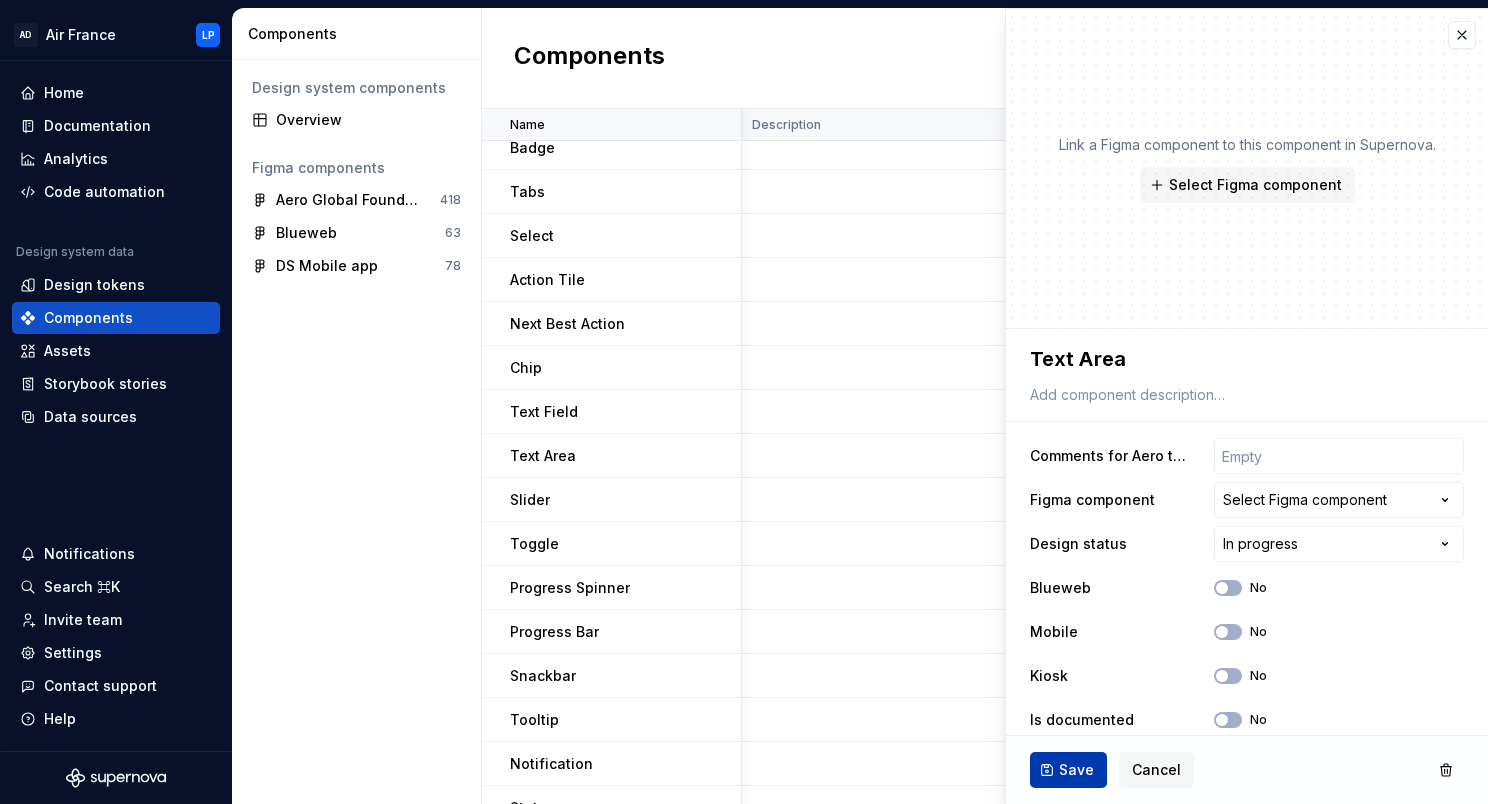 click on "Save" at bounding box center [1076, 770] 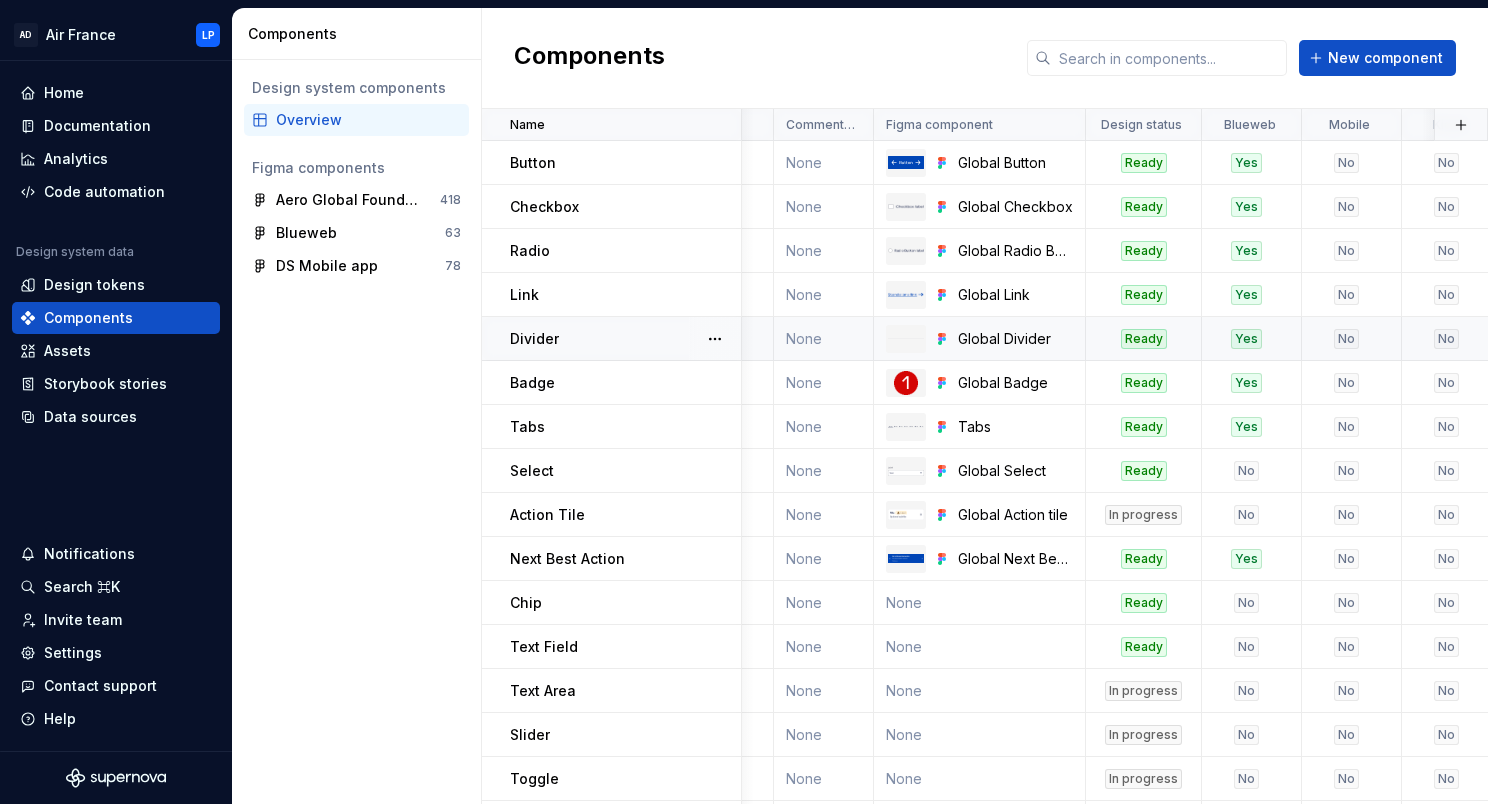 scroll, scrollTop: 0, scrollLeft: 270, axis: horizontal 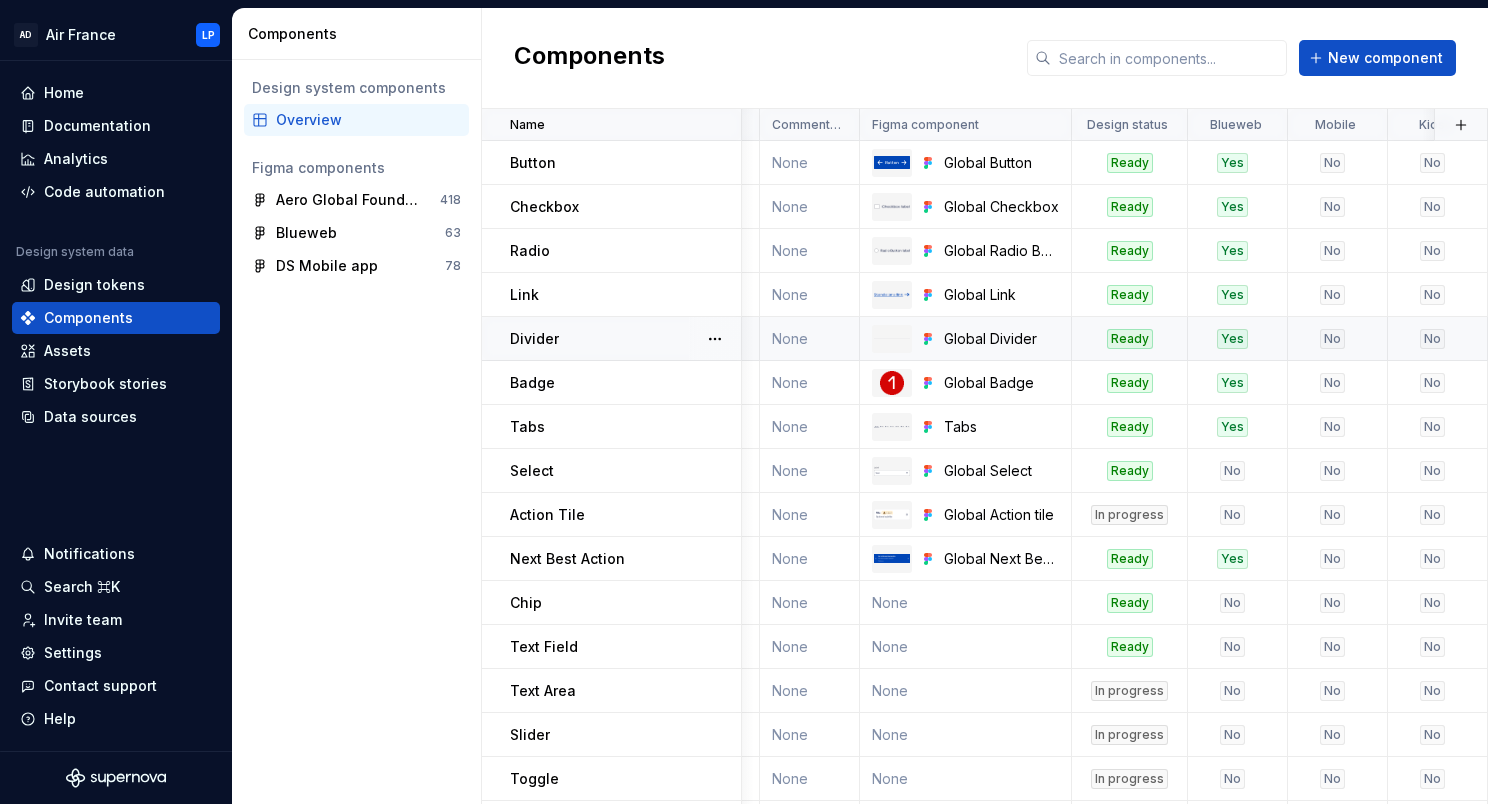 click on "Divider" at bounding box center (625, 339) 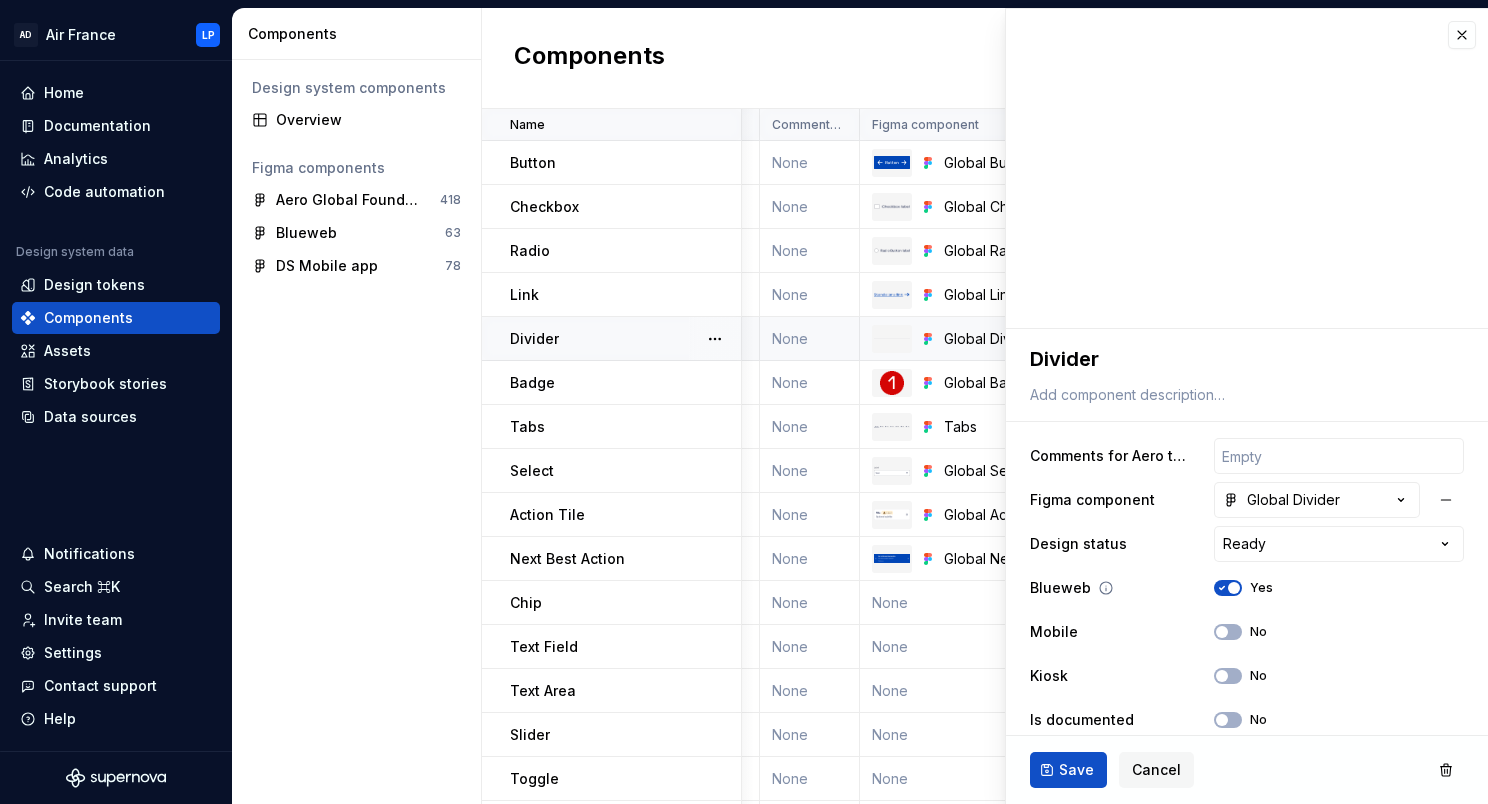 click at bounding box center [1234, 588] 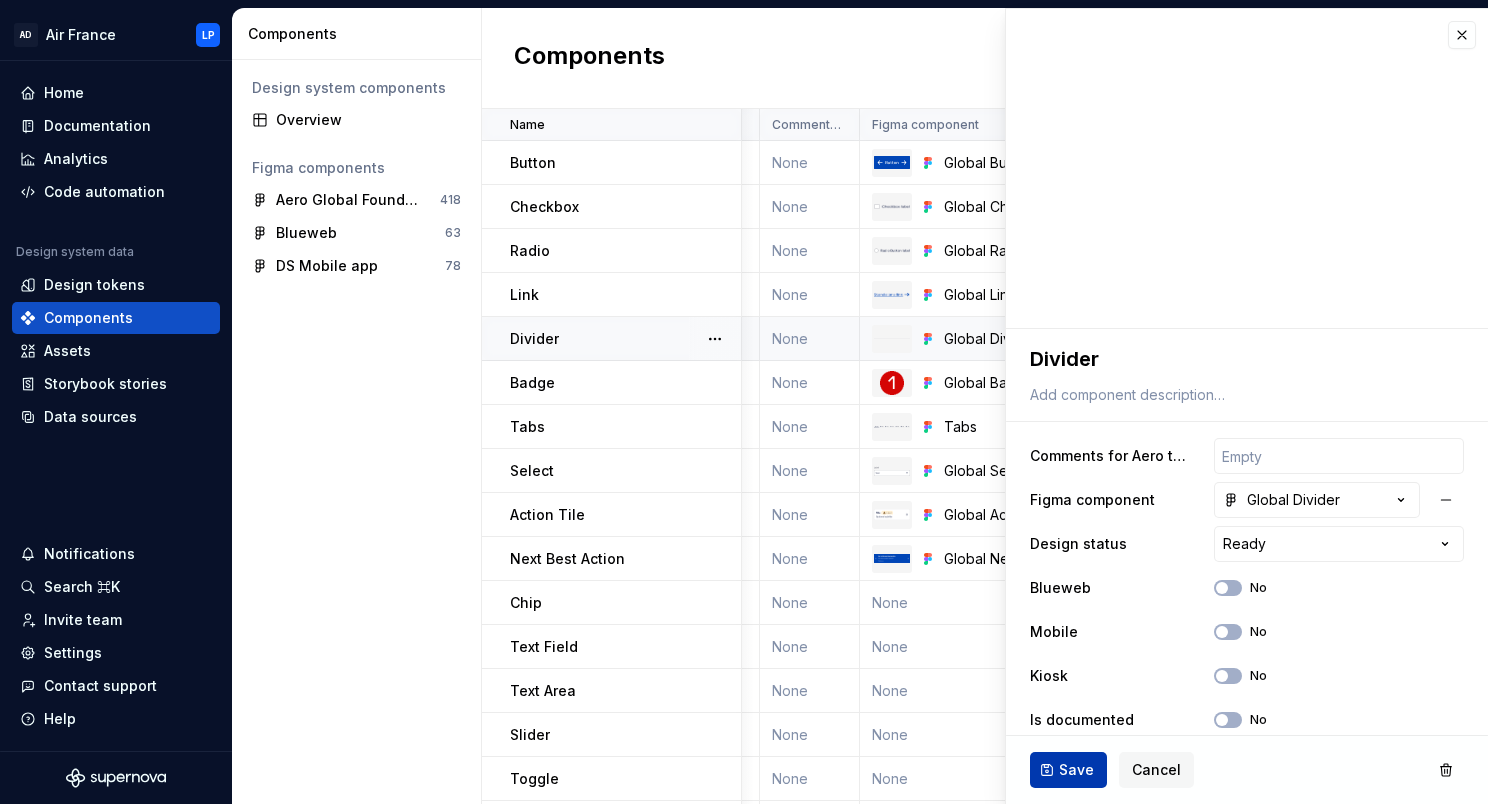 click on "Save" at bounding box center (1076, 770) 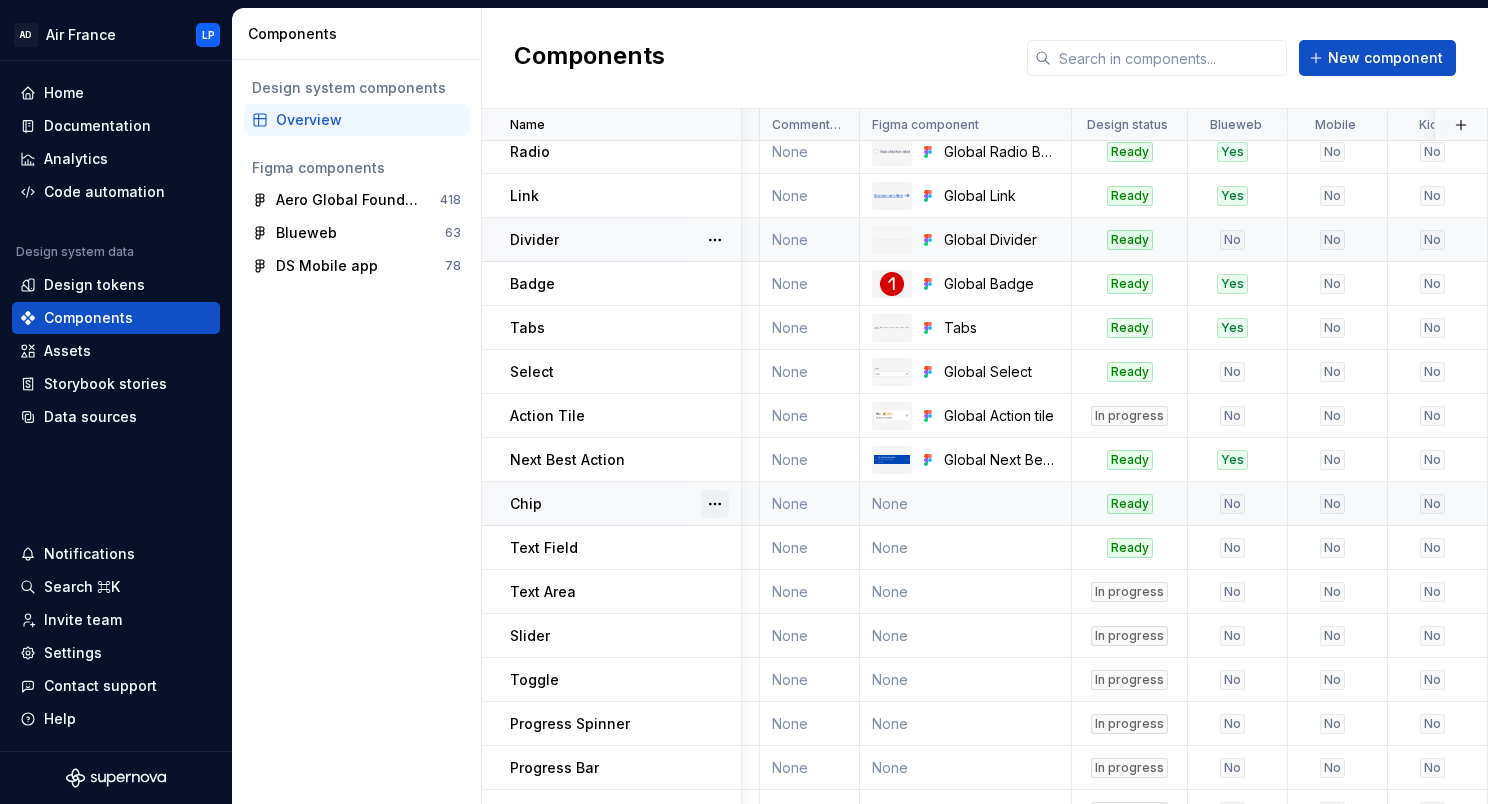 scroll, scrollTop: 393, scrollLeft: 270, axis: both 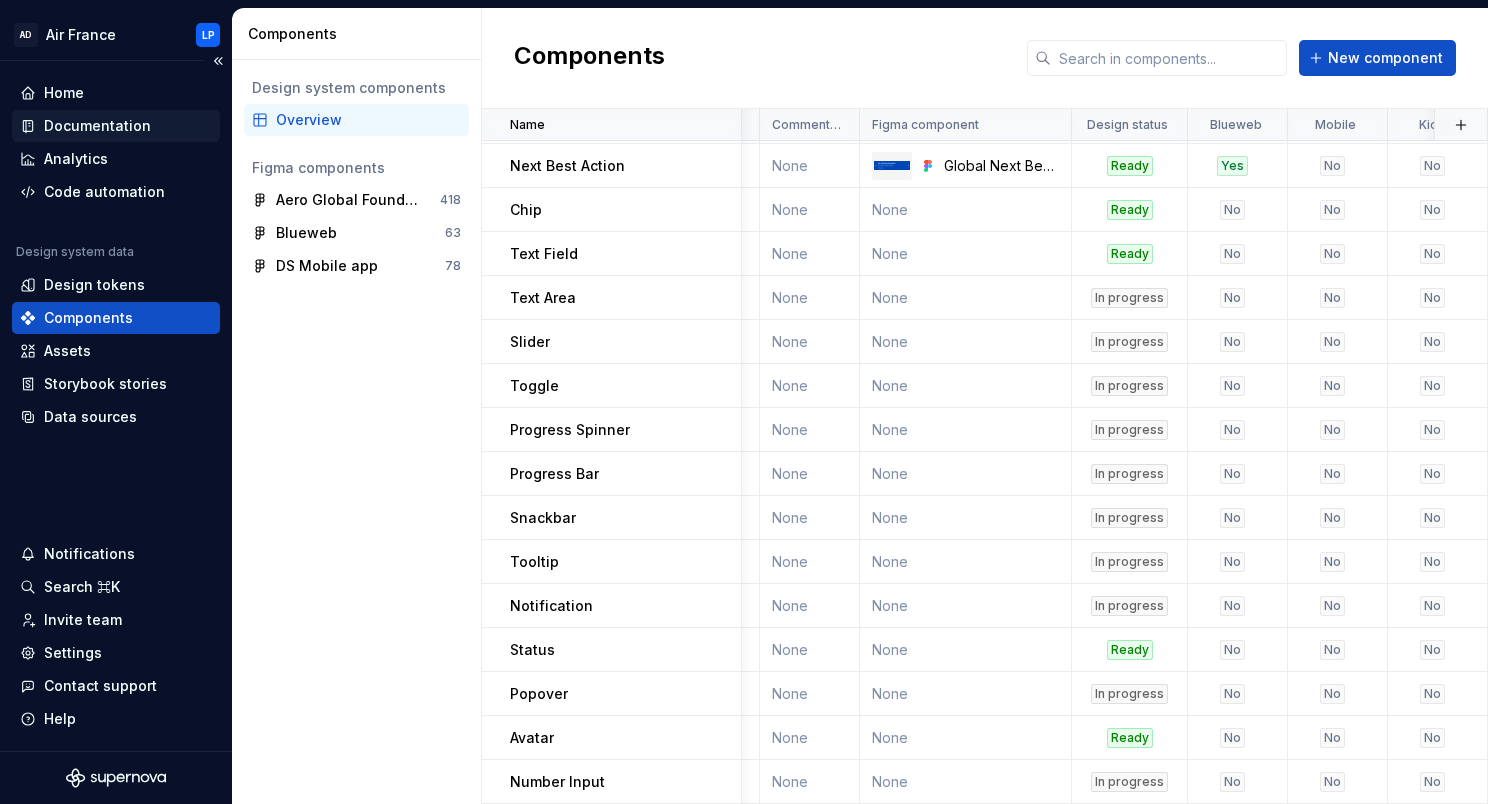 click on "Documentation" at bounding box center (97, 126) 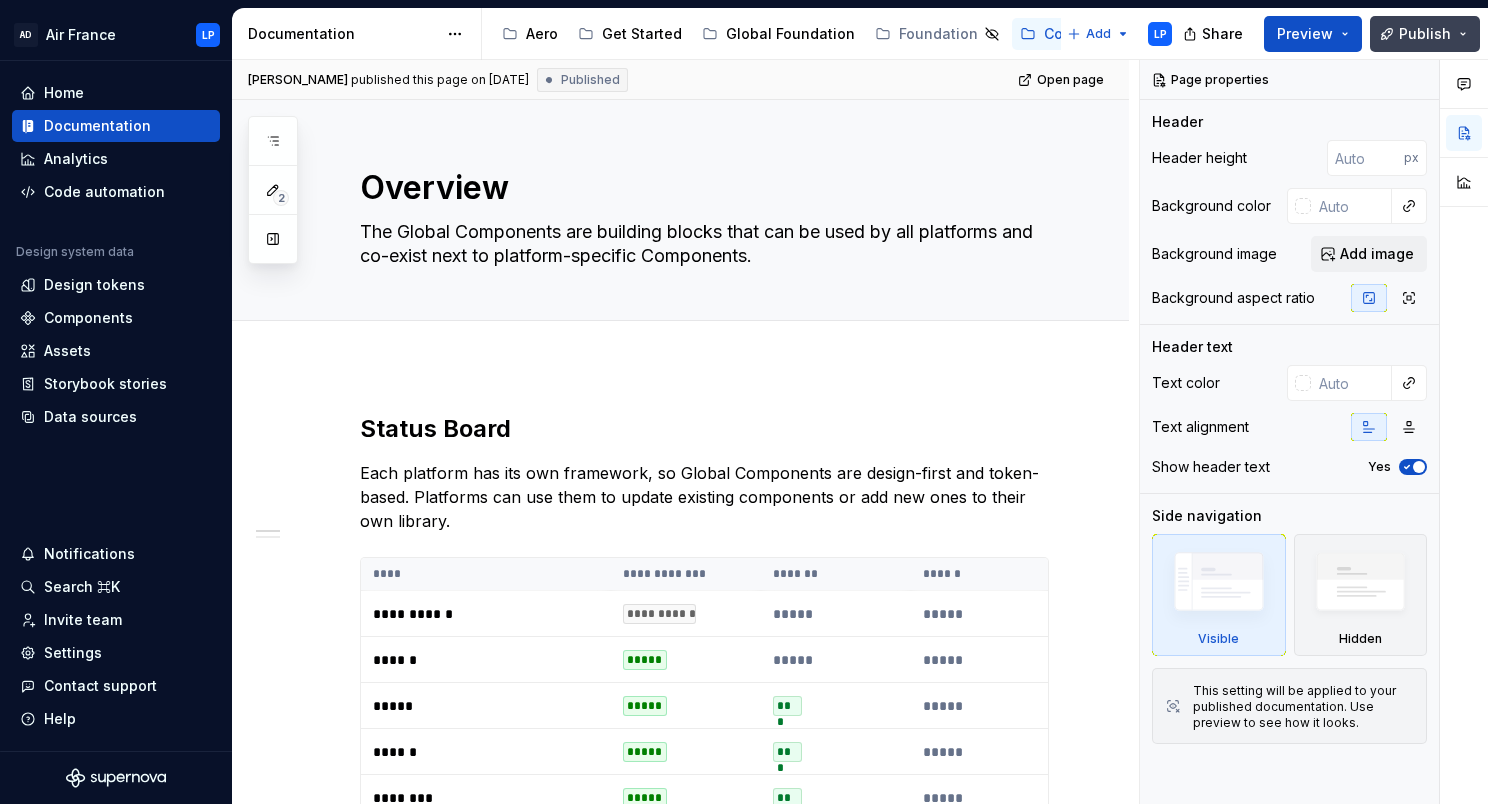 click on "Publish" at bounding box center (1425, 34) 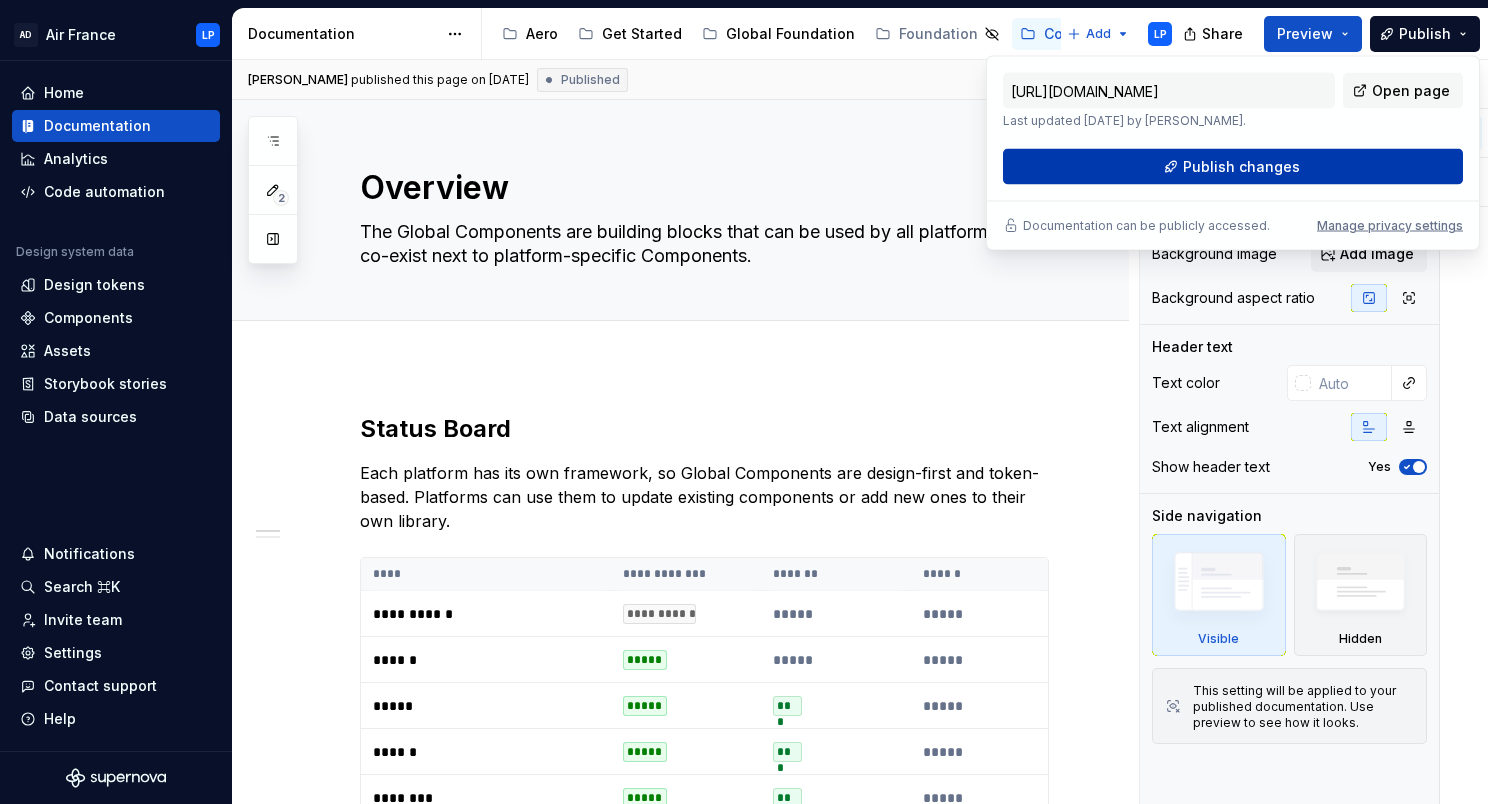 click on "Publish changes" at bounding box center (1241, 167) 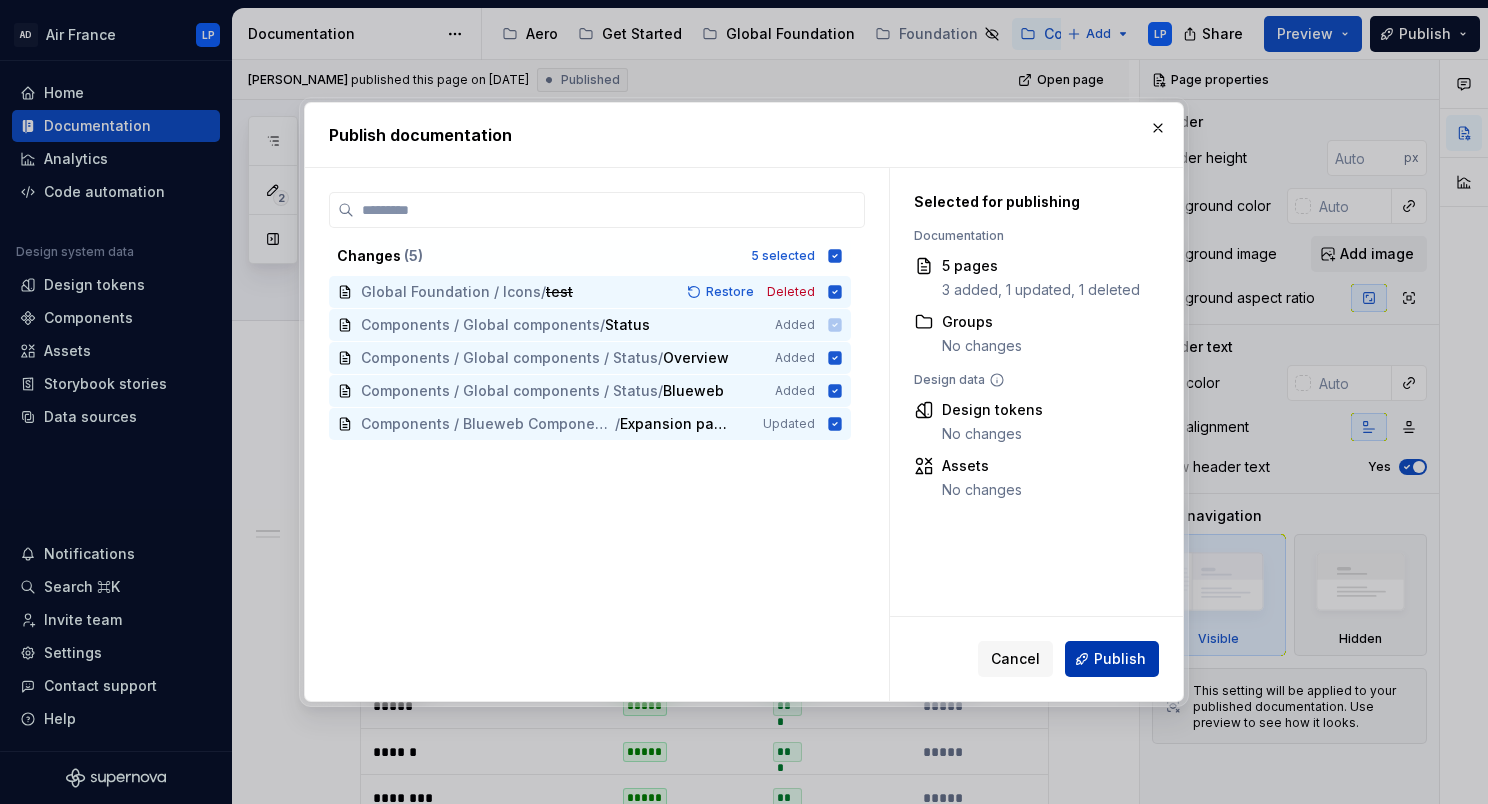 click on "Publish" at bounding box center [1120, 659] 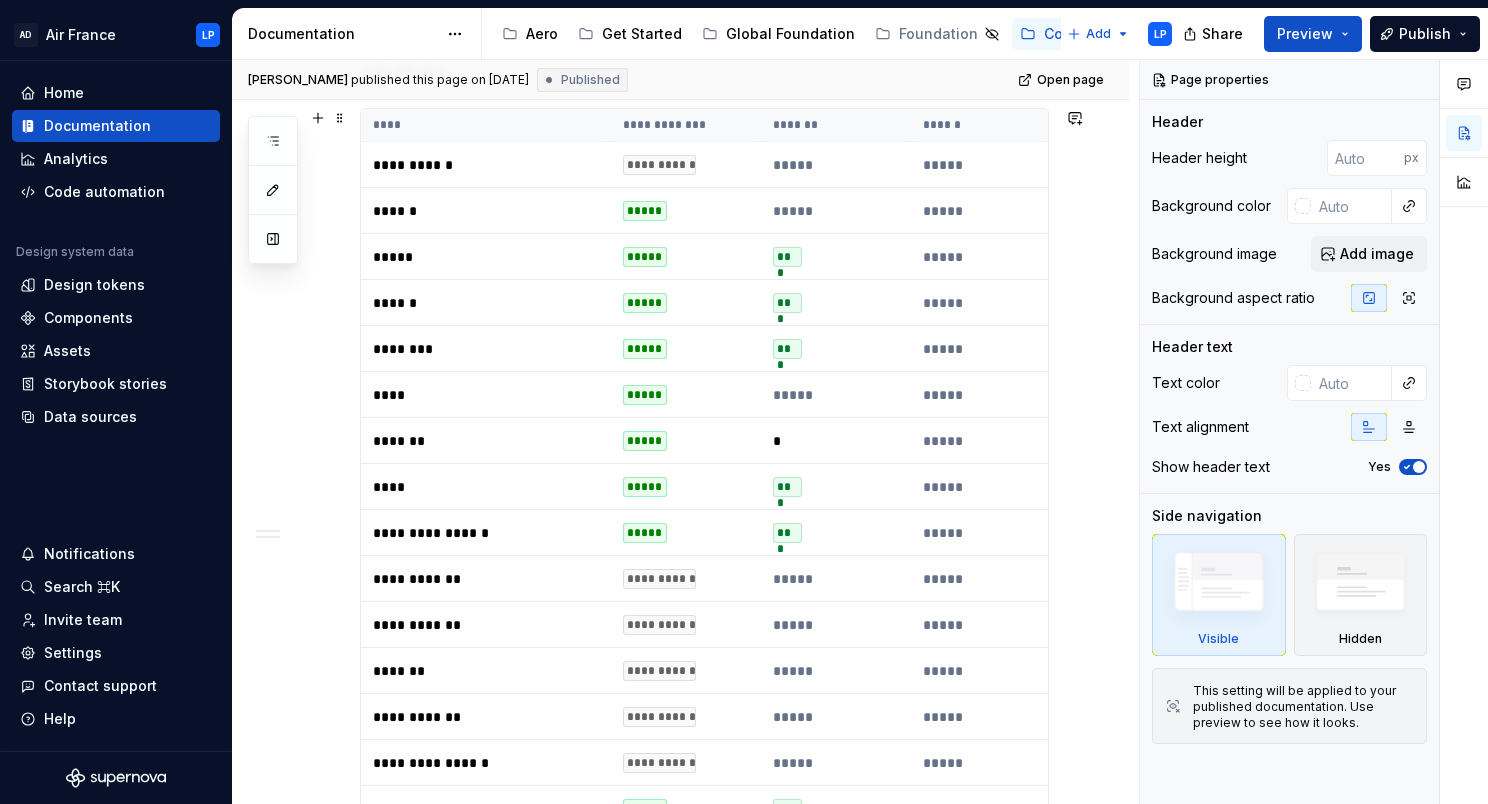 scroll, scrollTop: 453, scrollLeft: 0, axis: vertical 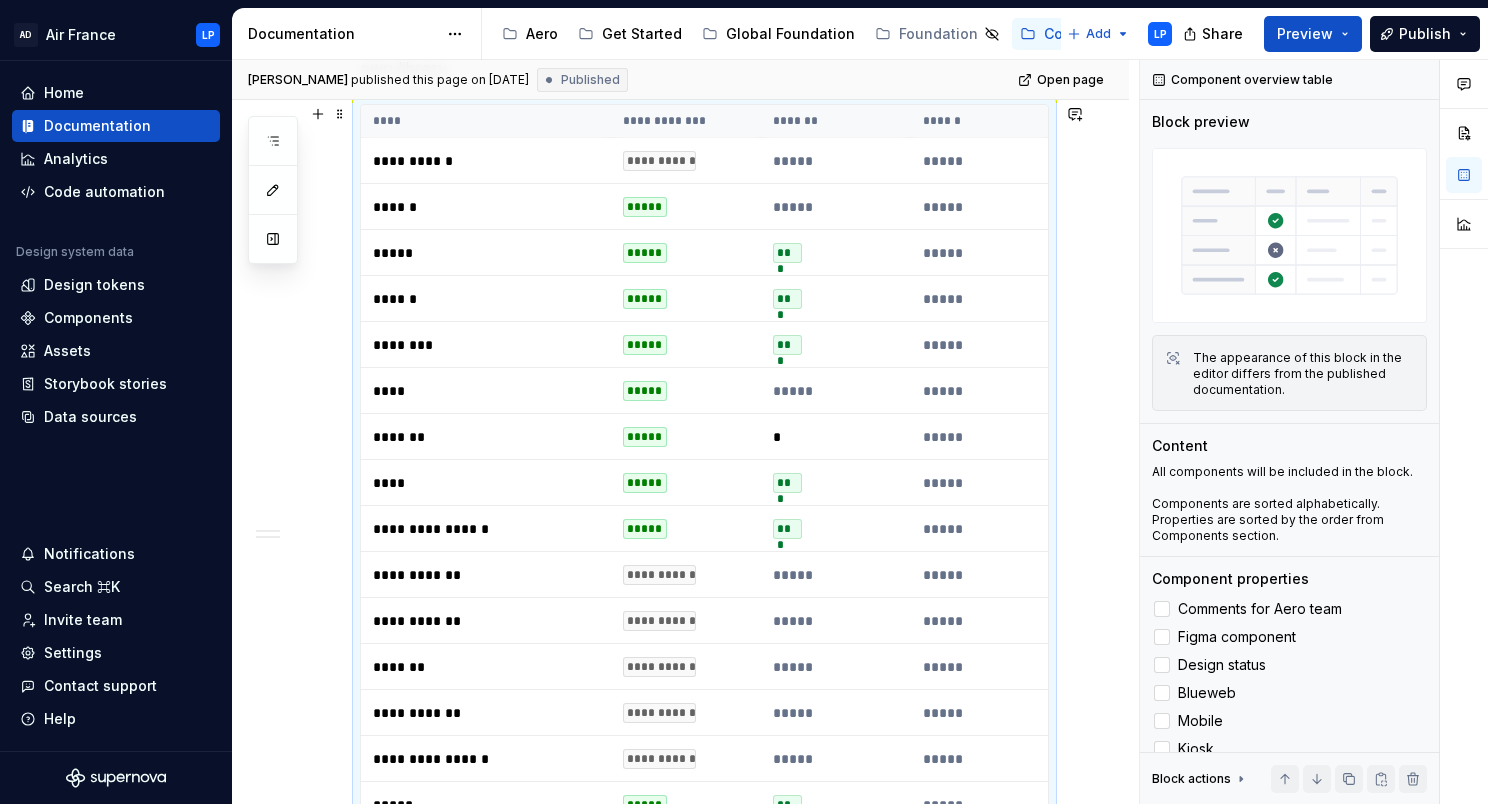 click on "*" at bounding box center [836, 437] 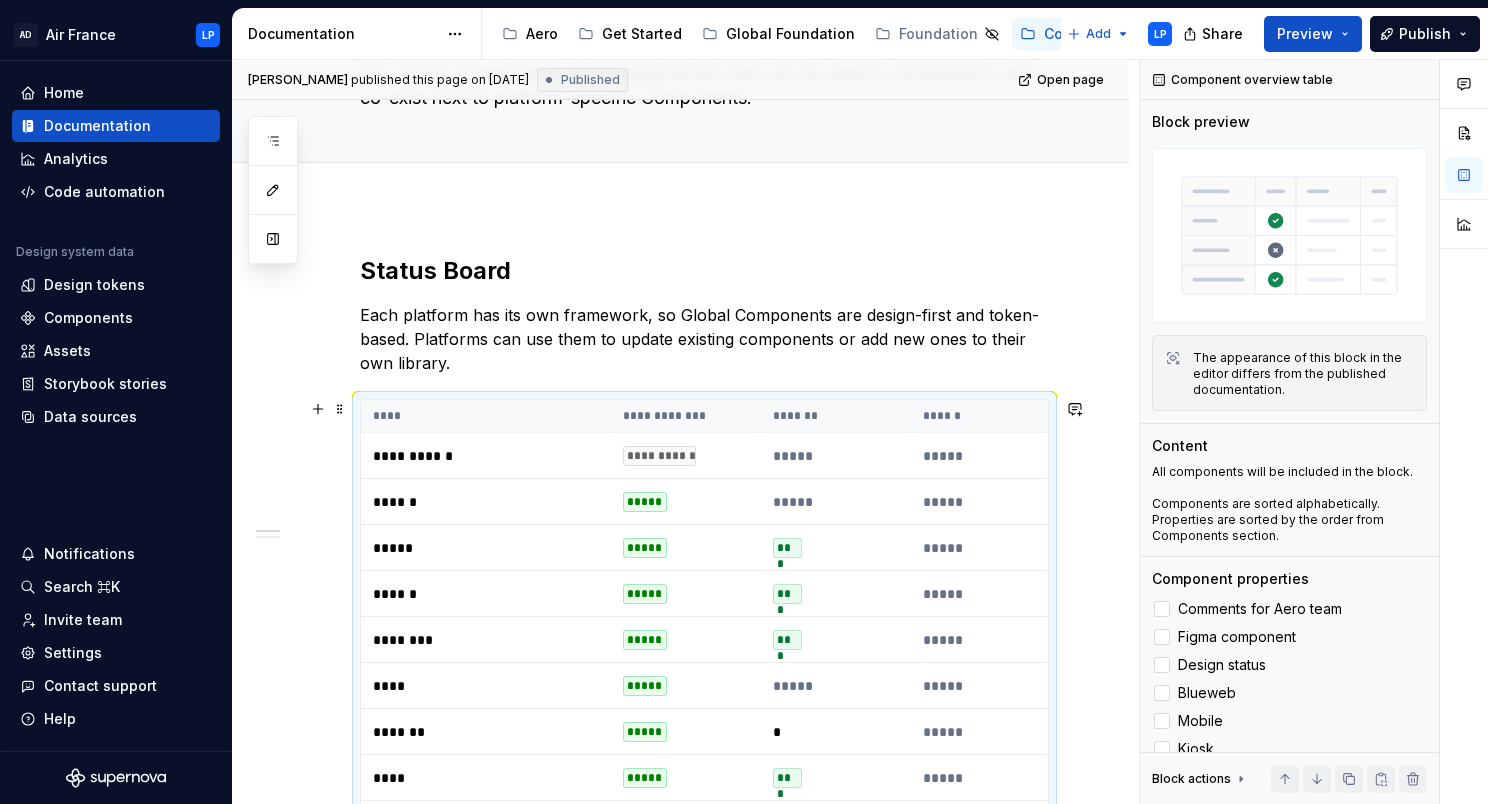 scroll, scrollTop: 152, scrollLeft: 0, axis: vertical 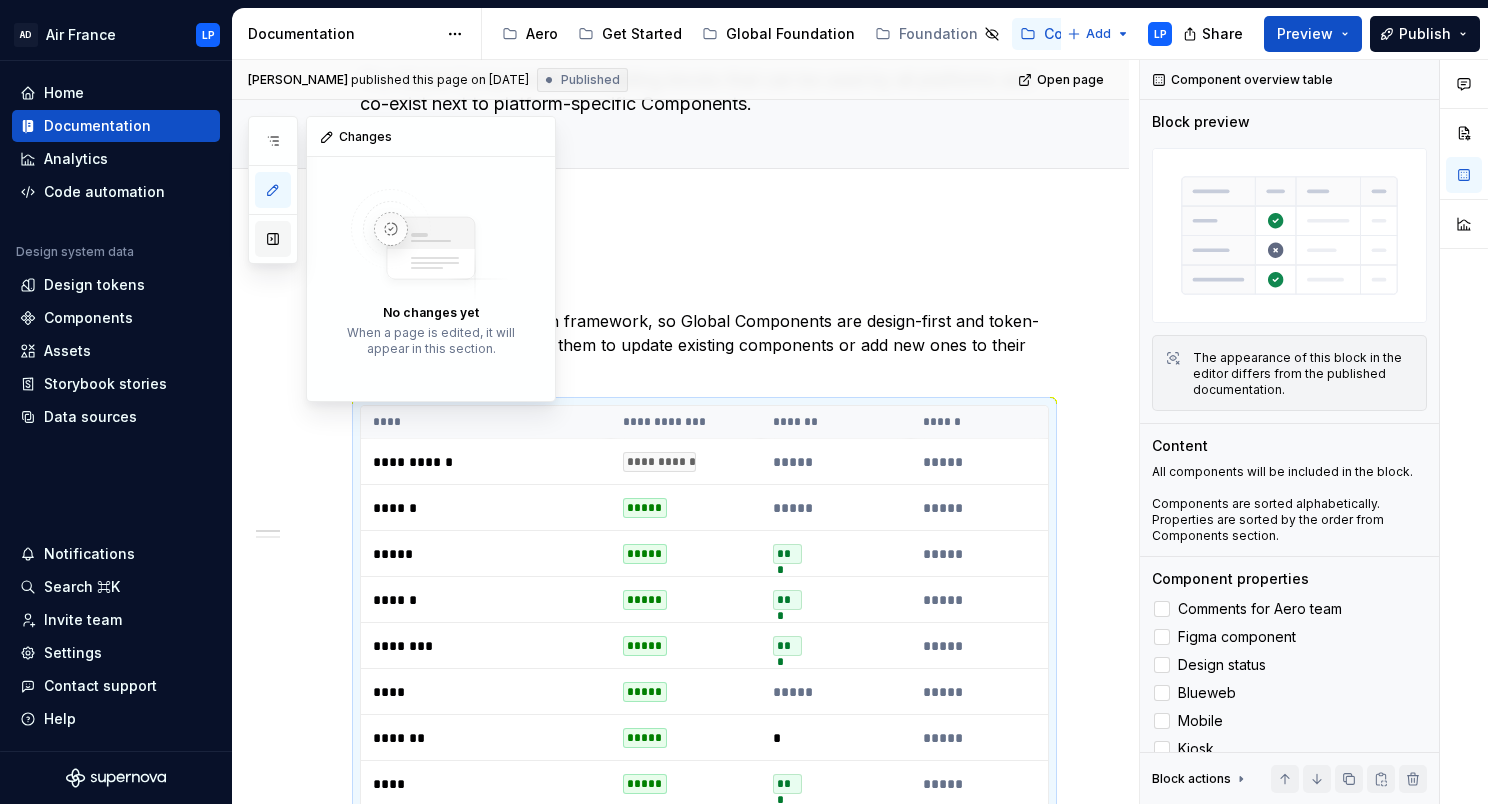click at bounding box center [273, 239] 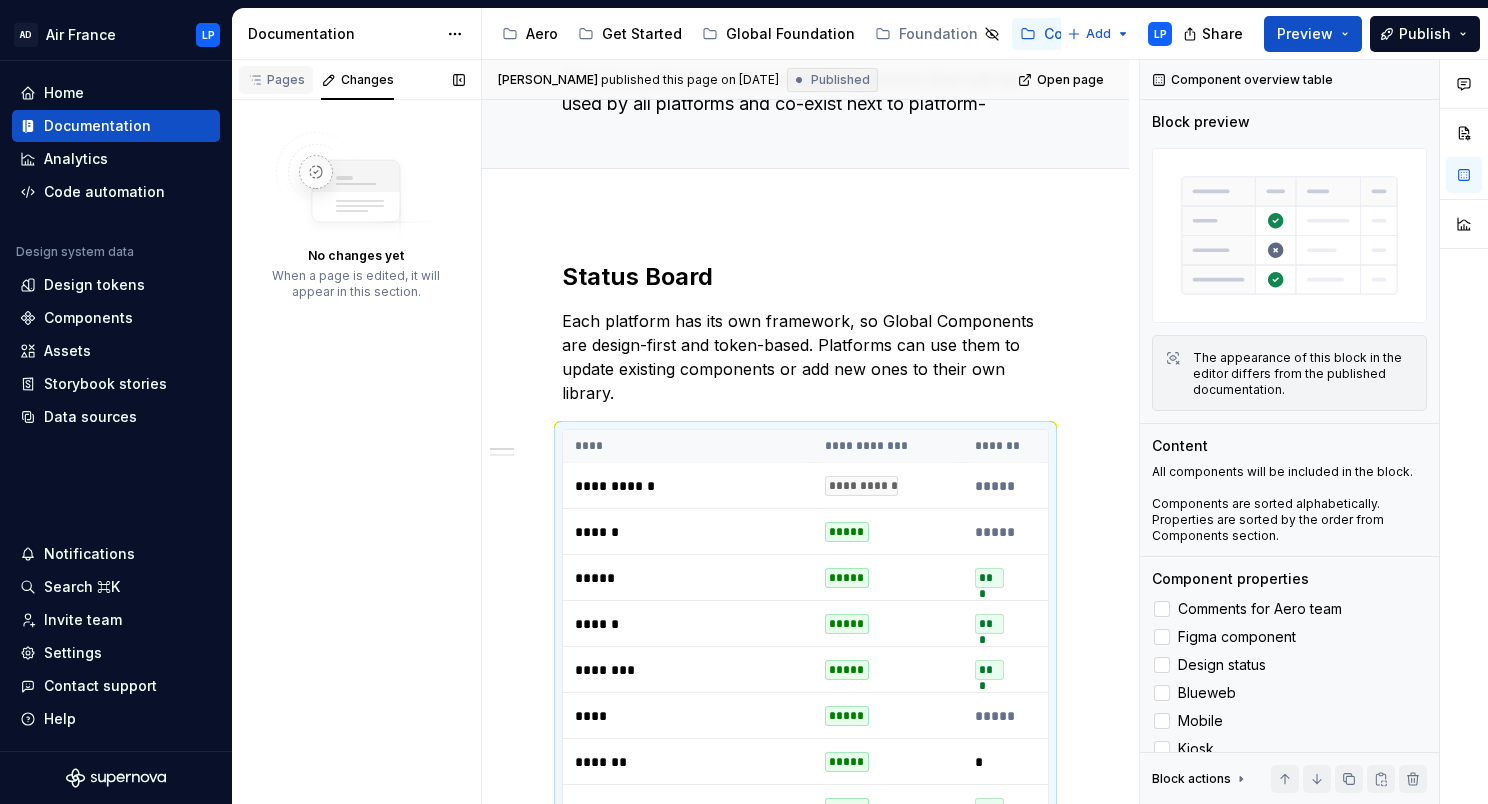 click on "Pages" at bounding box center (276, 80) 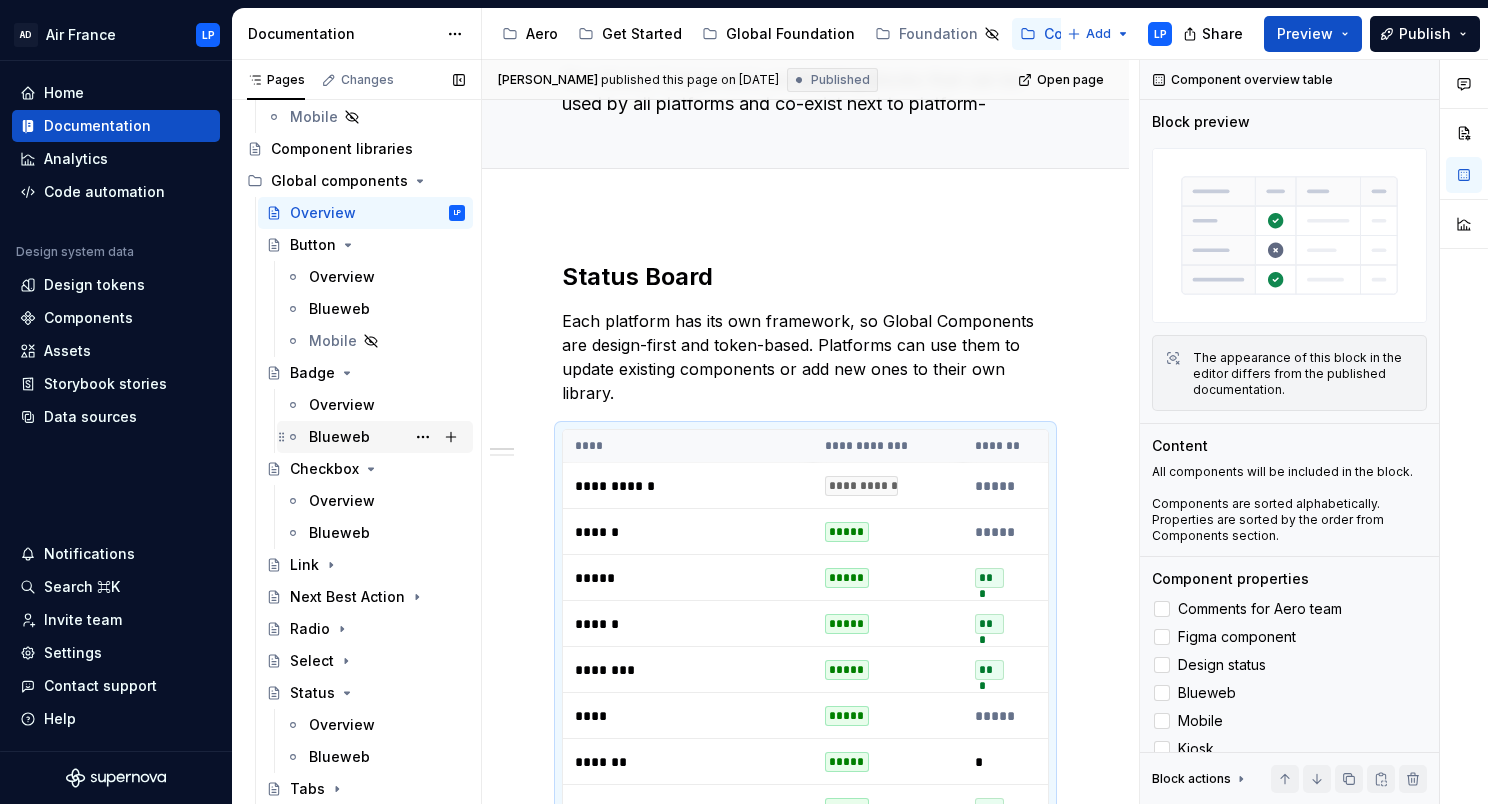 scroll, scrollTop: 168, scrollLeft: 0, axis: vertical 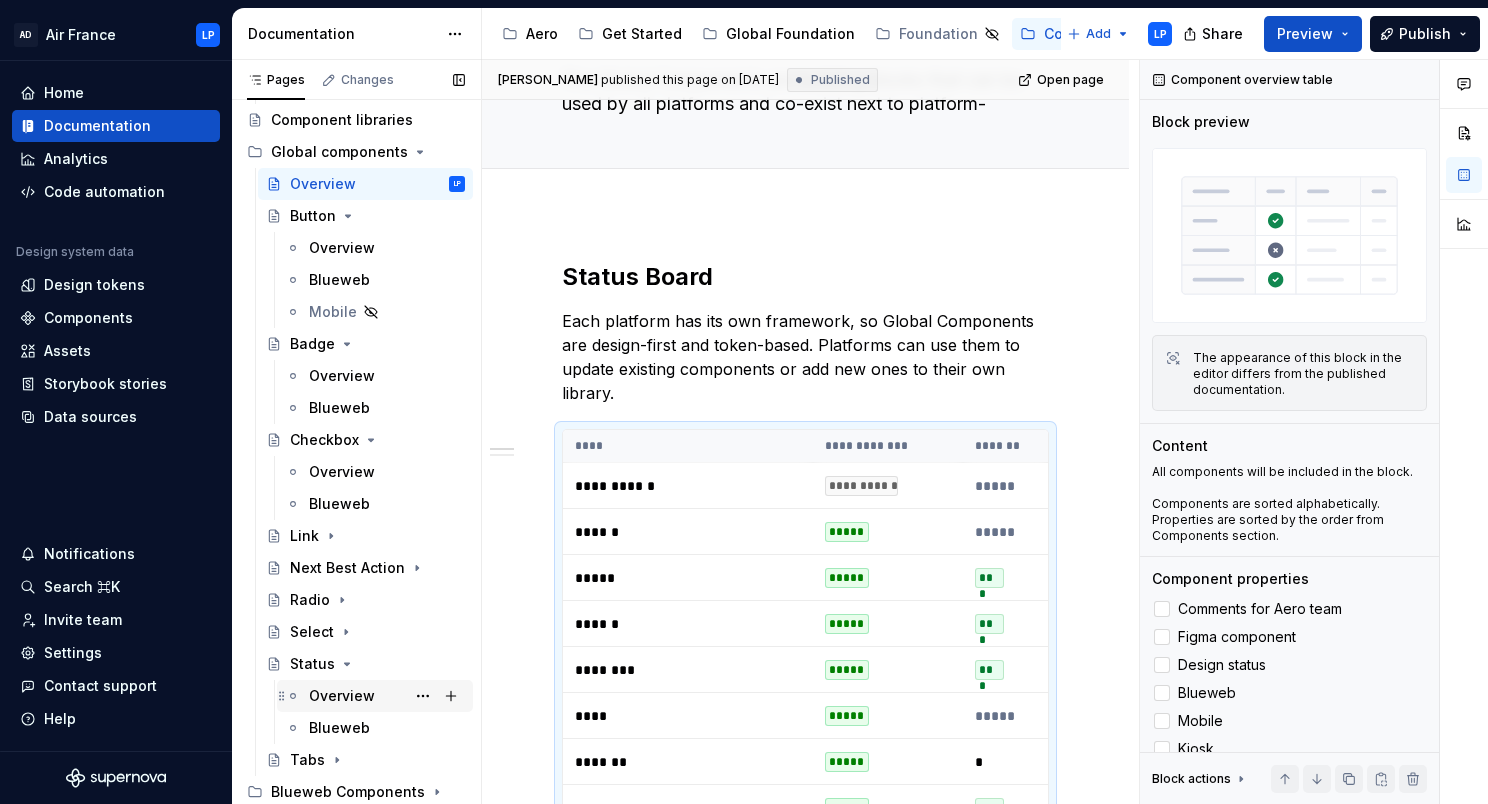 click on "Overview" at bounding box center (342, 696) 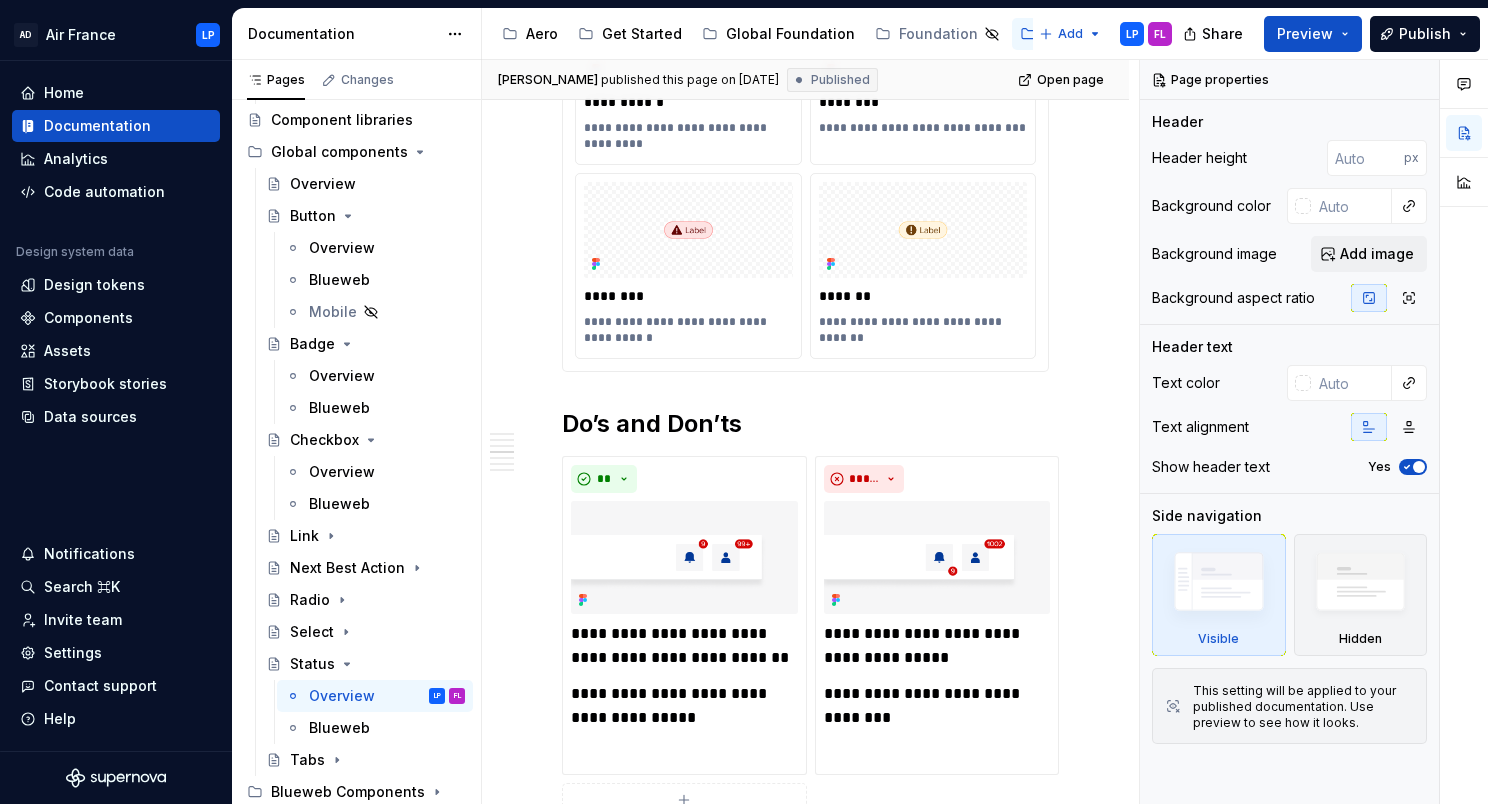 scroll, scrollTop: 1322, scrollLeft: 0, axis: vertical 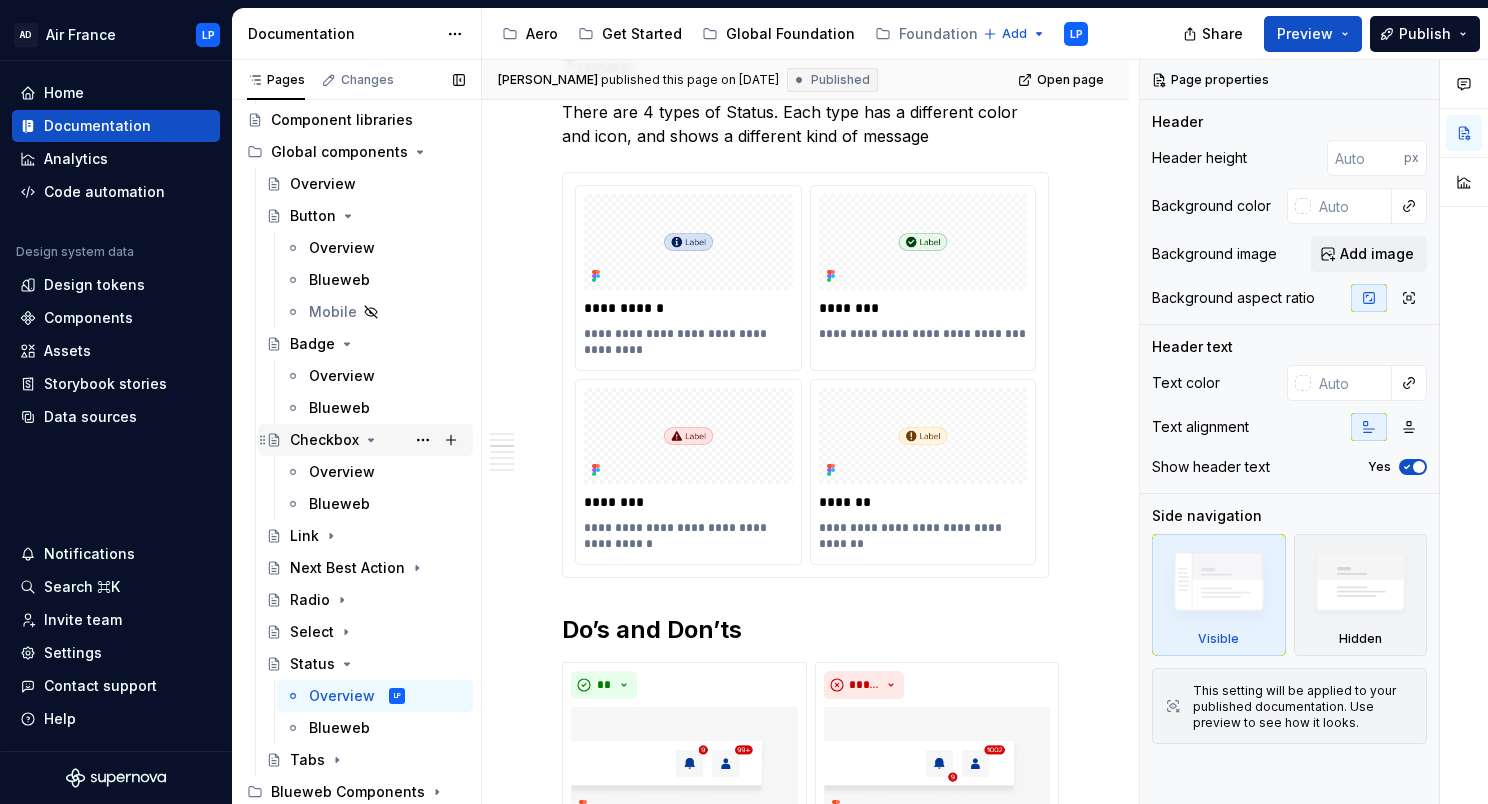type on "*" 